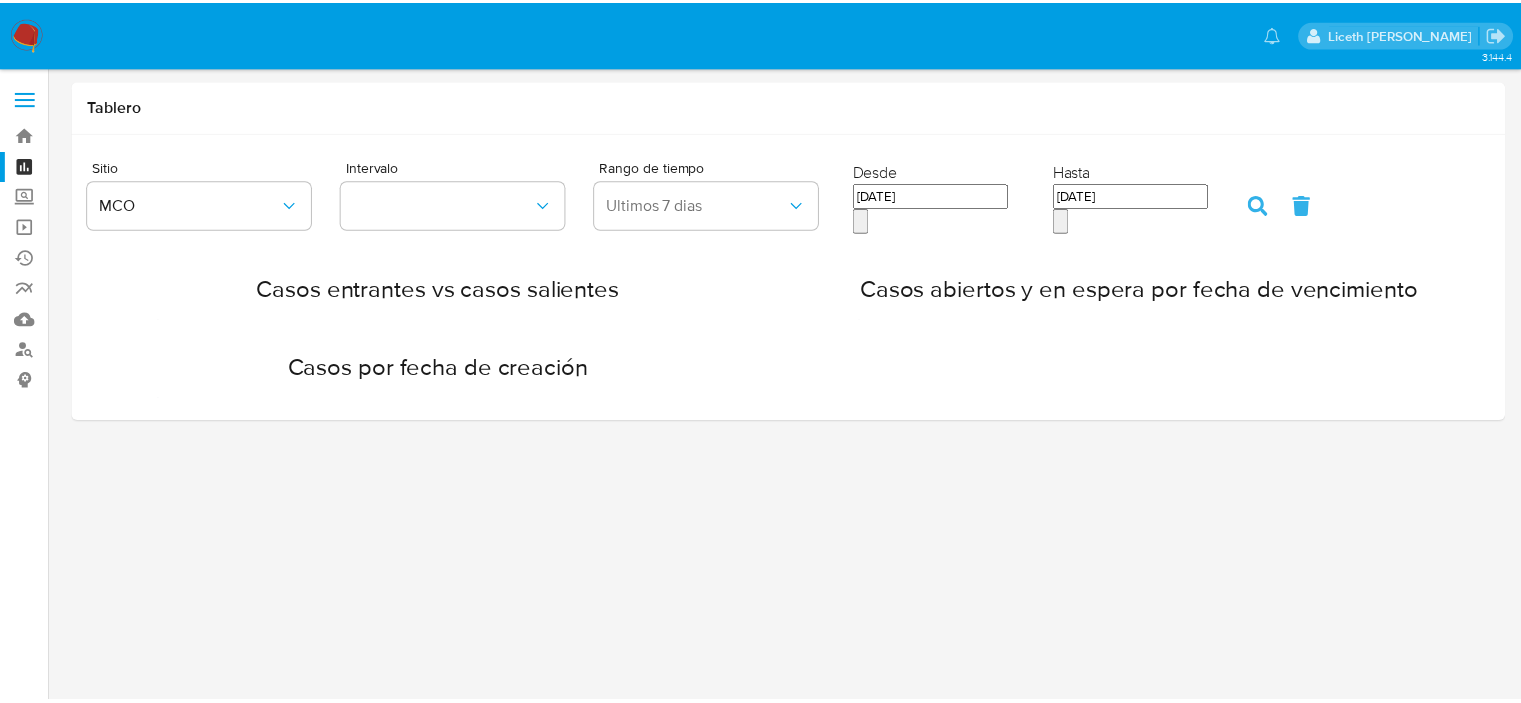 scroll, scrollTop: 0, scrollLeft: 0, axis: both 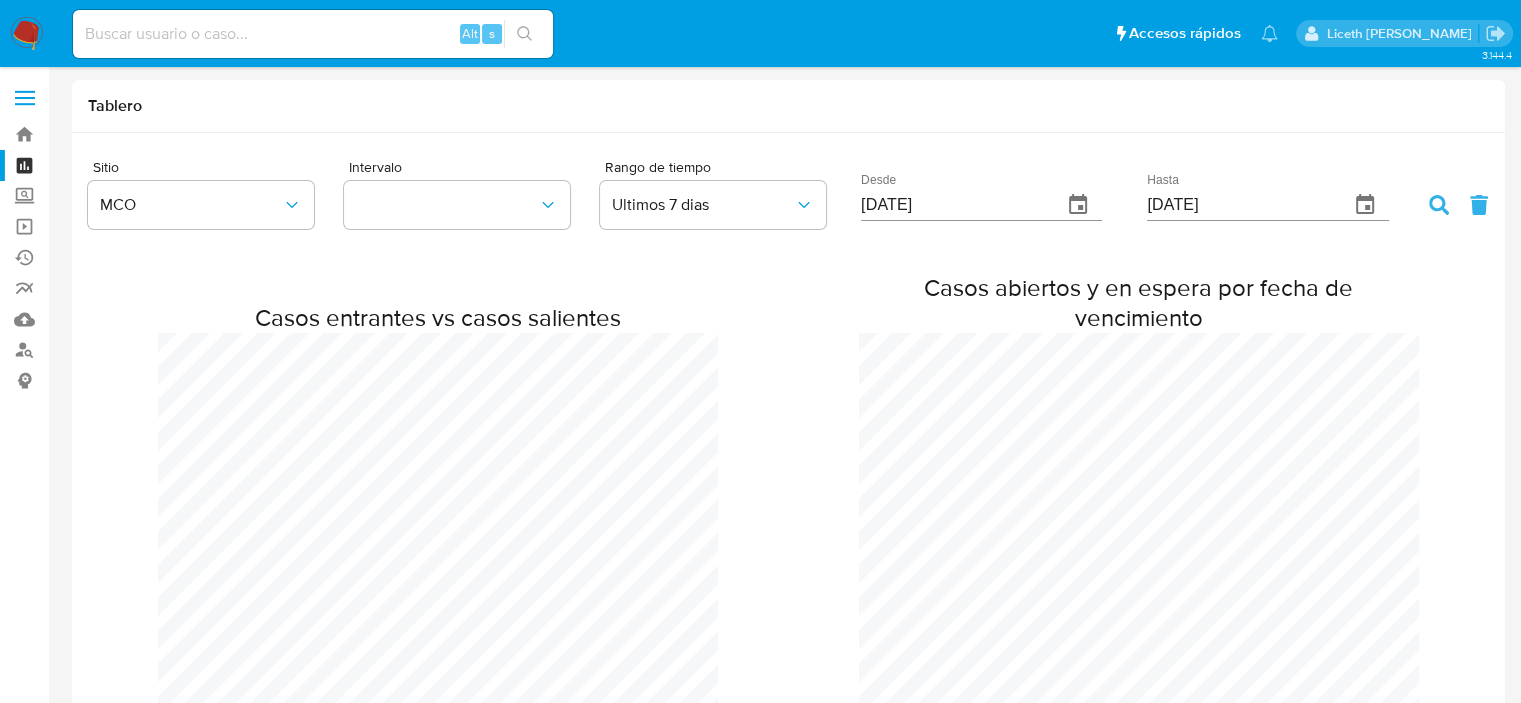 click at bounding box center [313, 34] 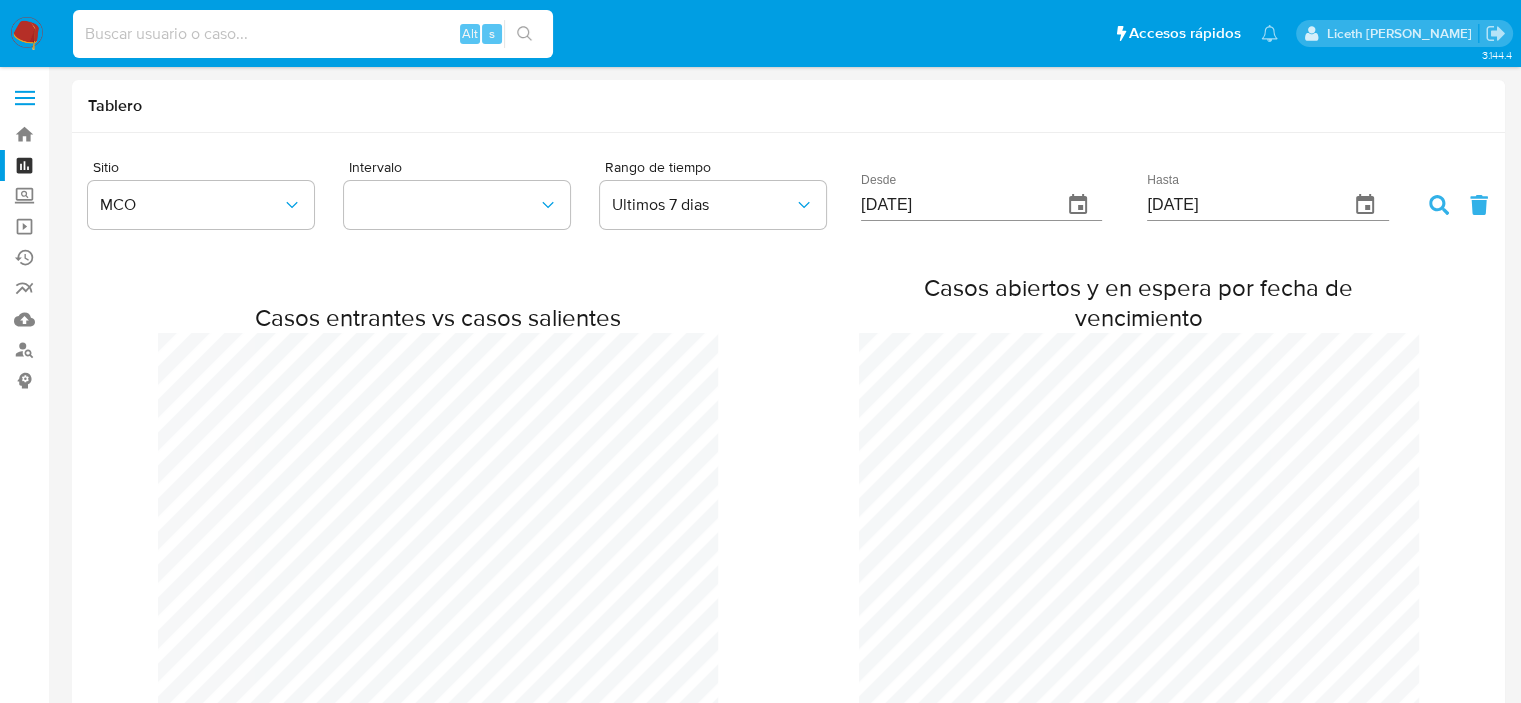 paste on "129621061" 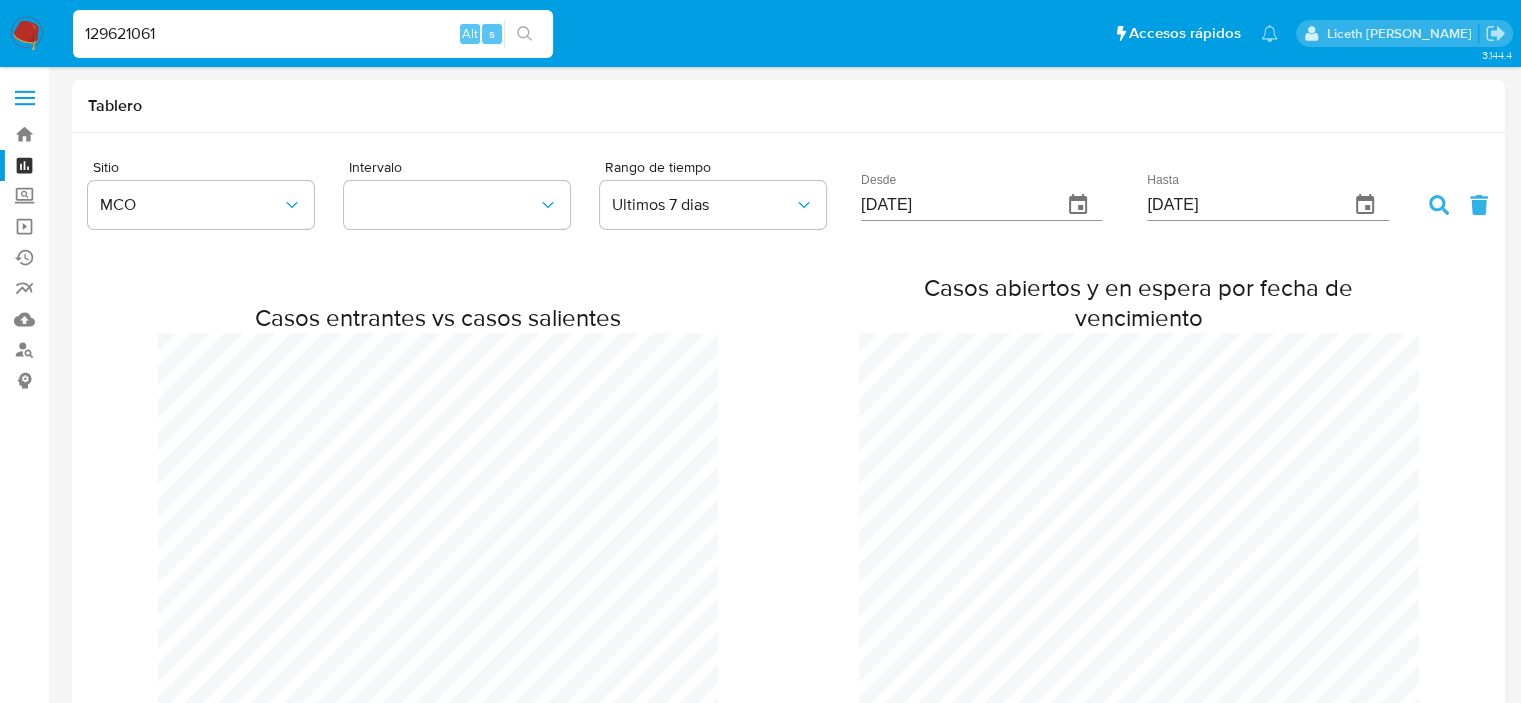 type on "129621061" 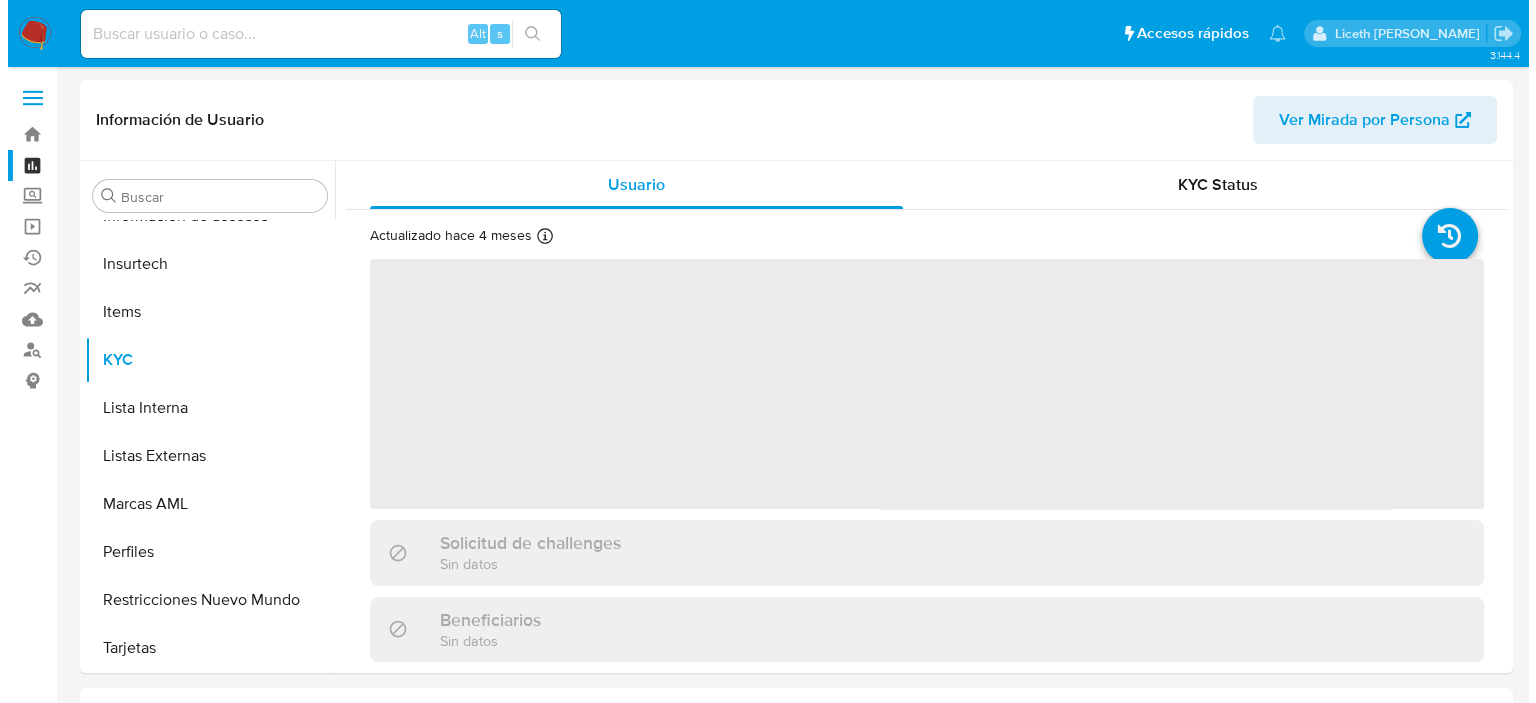scroll, scrollTop: 796, scrollLeft: 0, axis: vertical 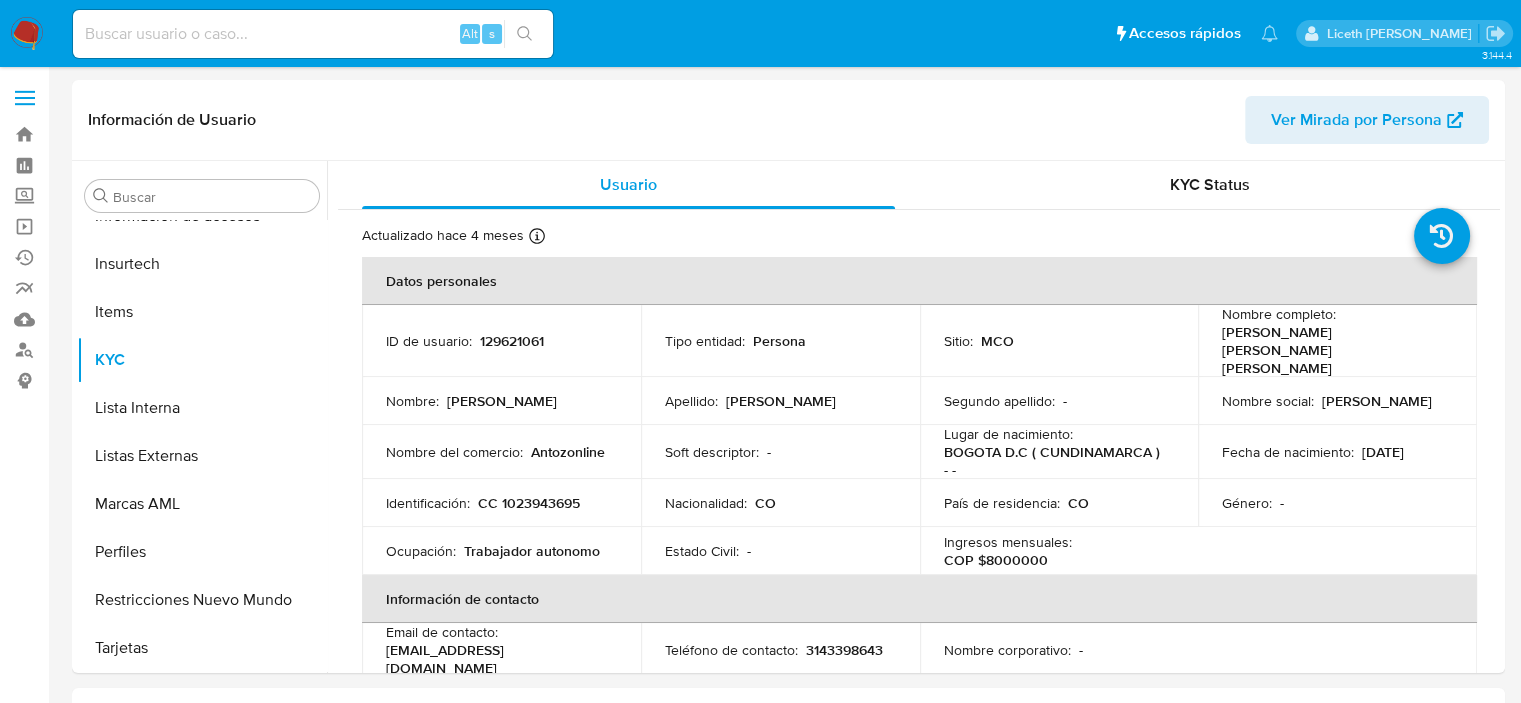 select on "10" 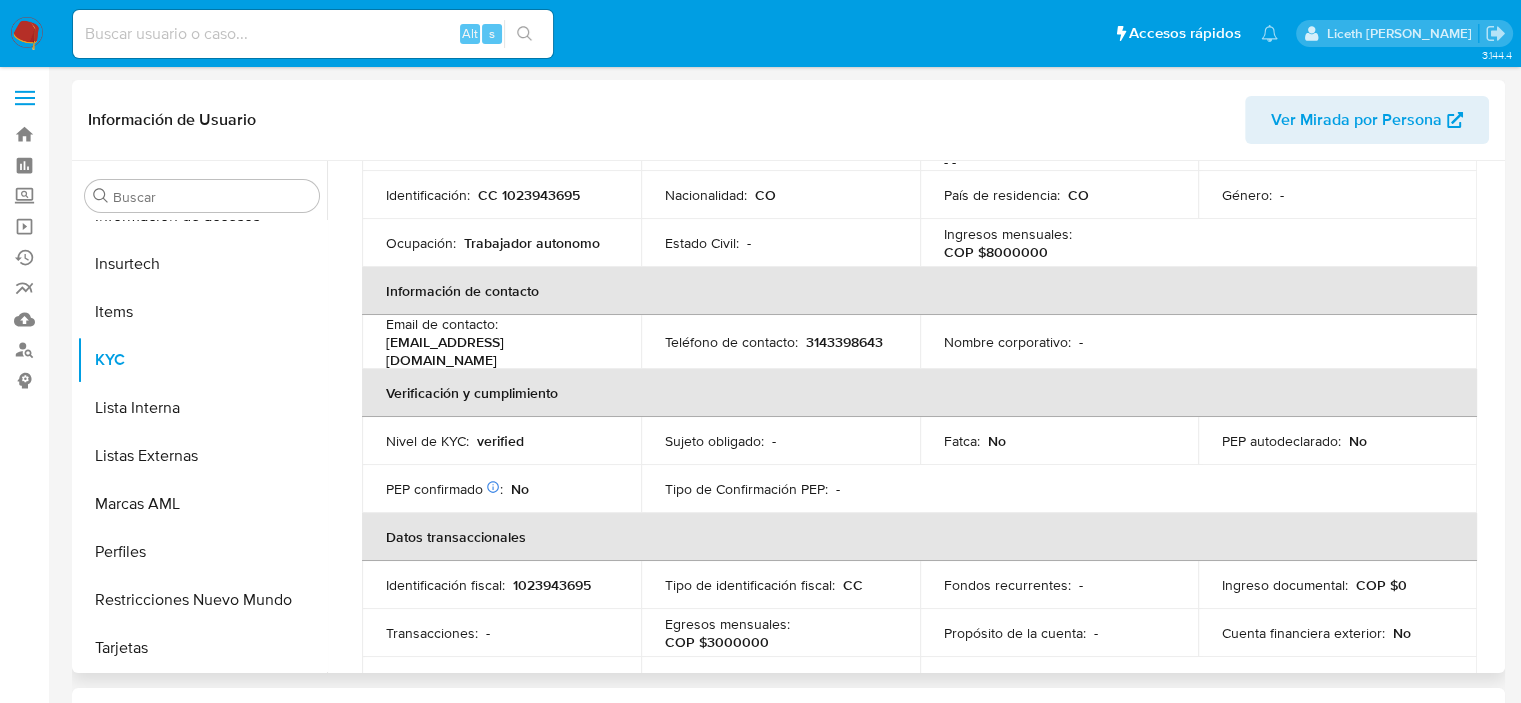 scroll, scrollTop: 400, scrollLeft: 0, axis: vertical 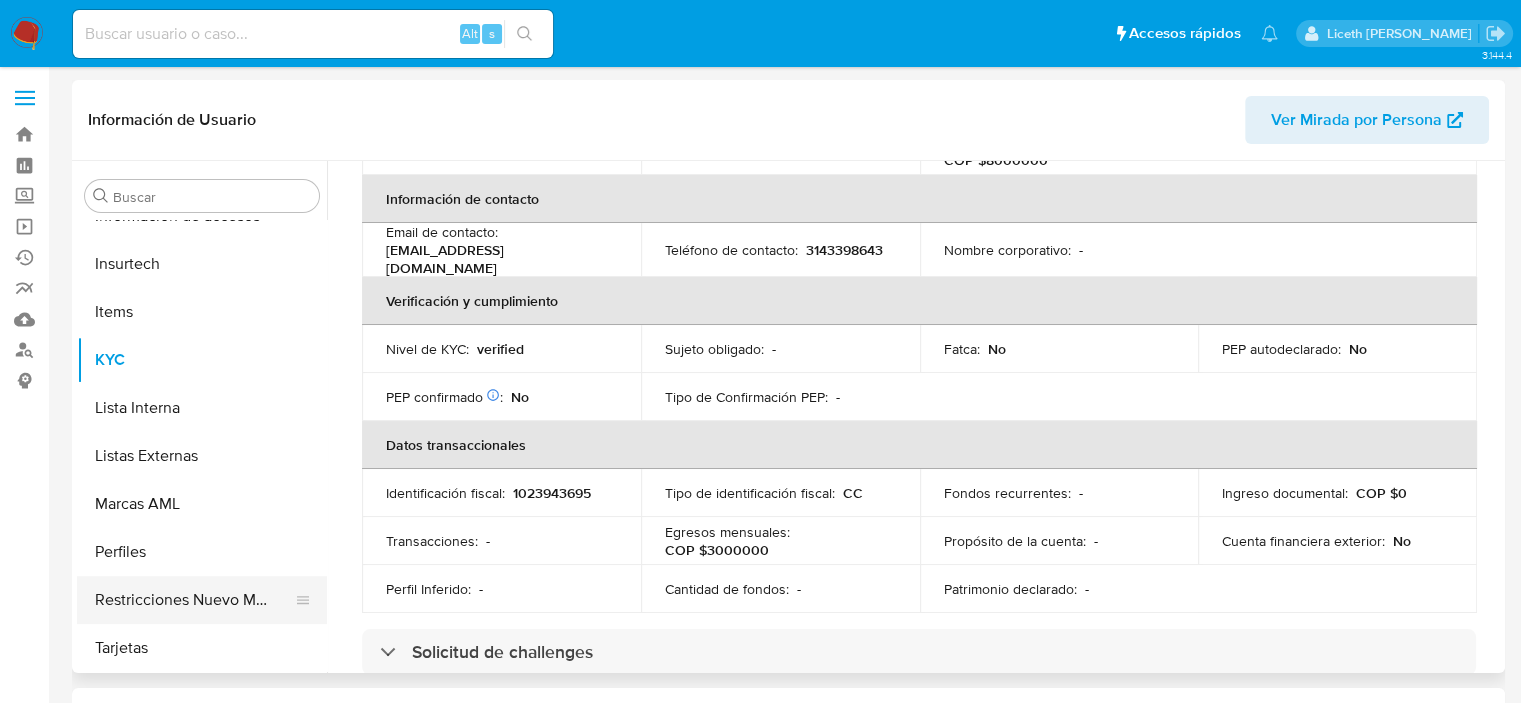 click on "Restricciones Nuevo Mundo" at bounding box center [194, 600] 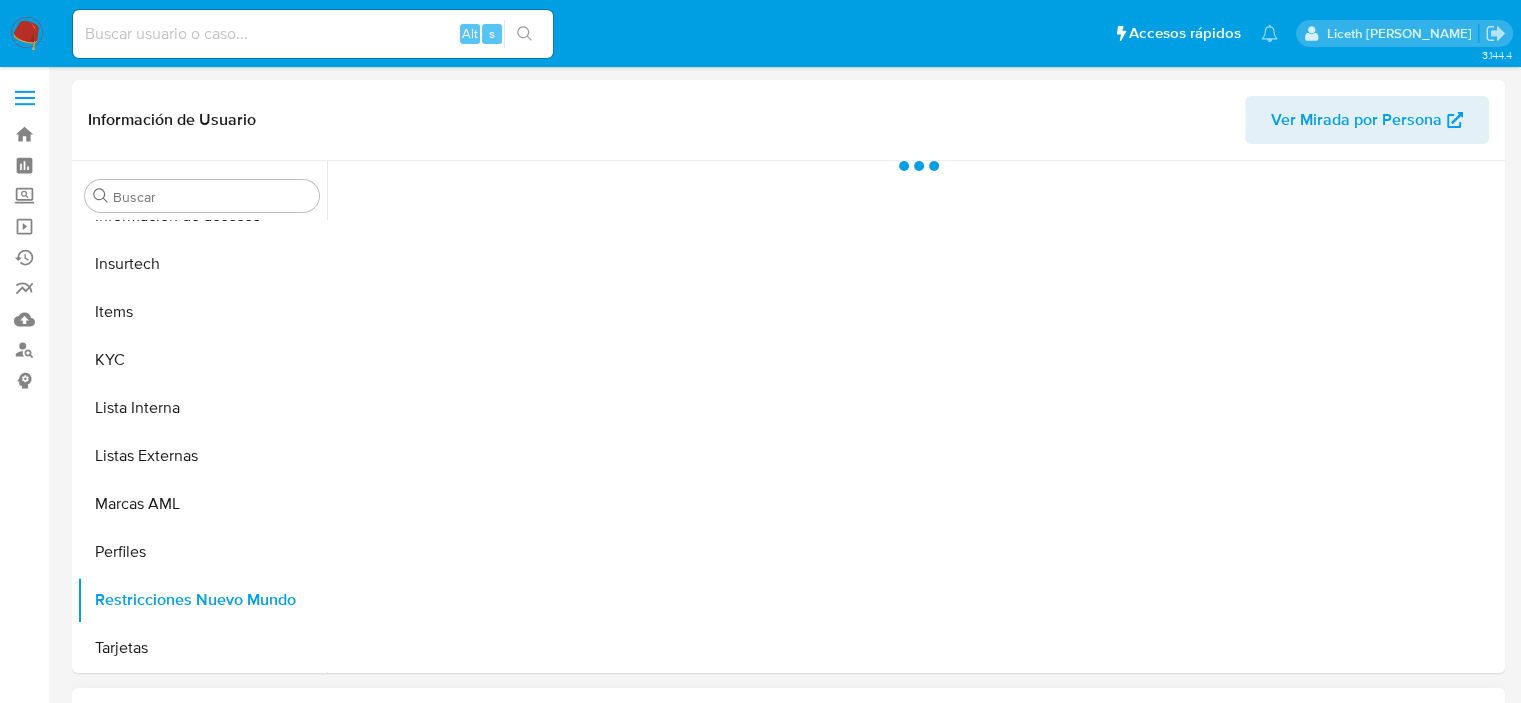 scroll, scrollTop: 0, scrollLeft: 0, axis: both 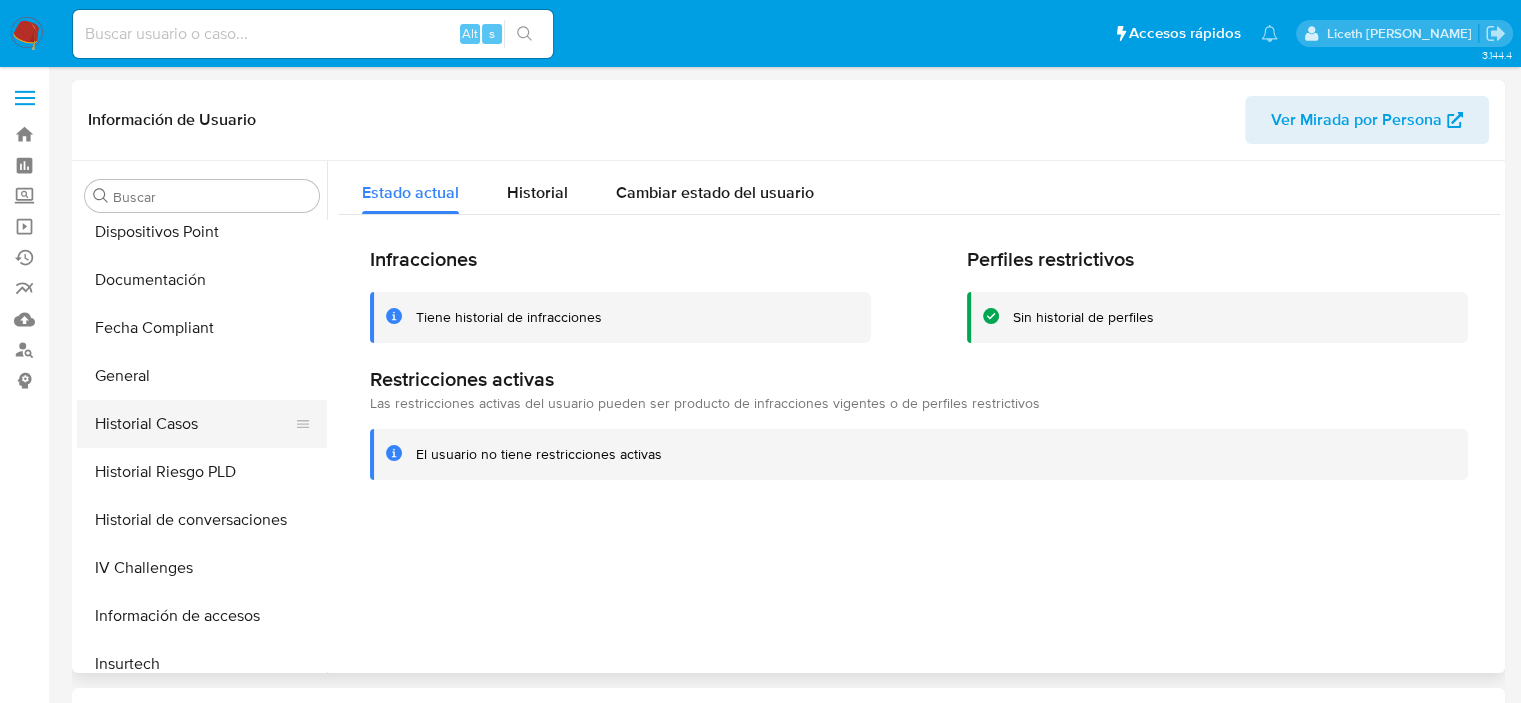 click on "Historial Casos" at bounding box center (194, 424) 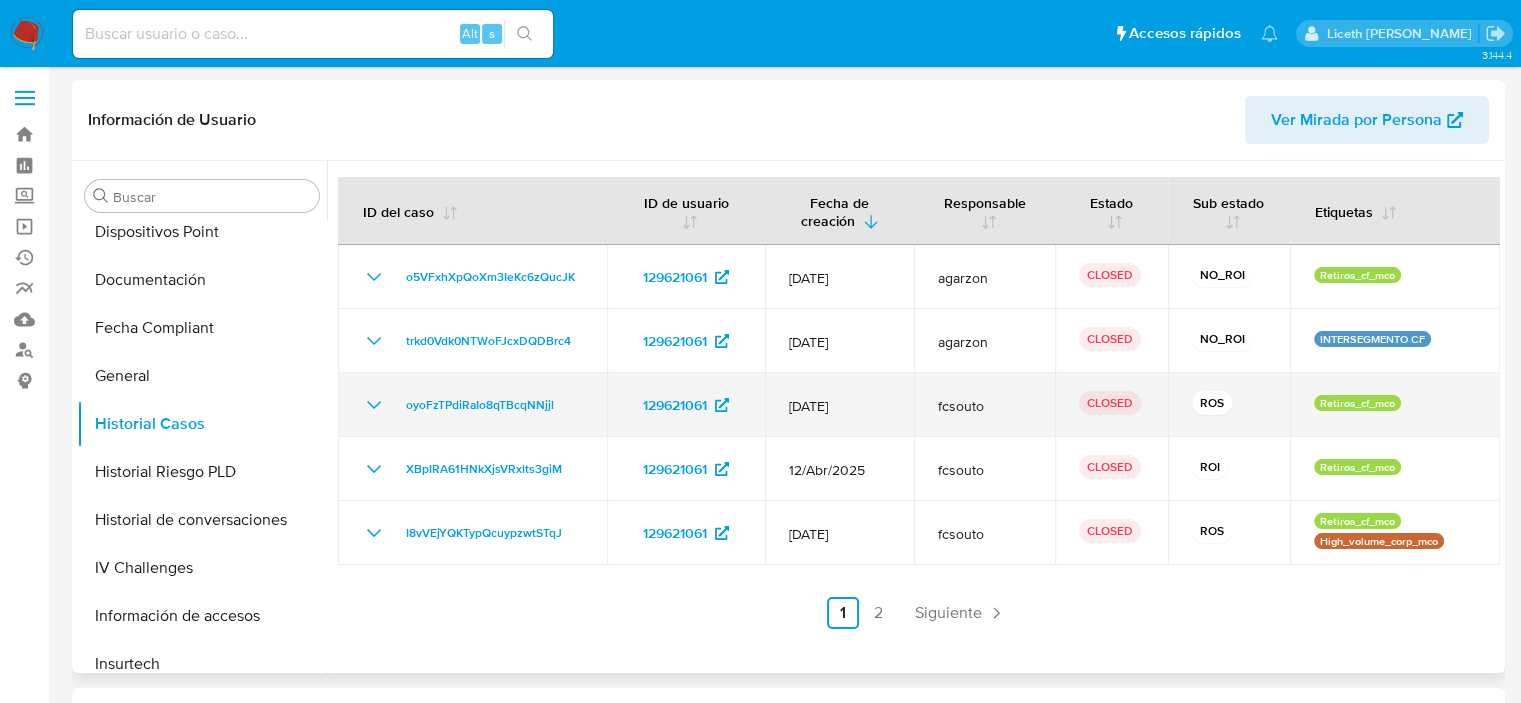 click 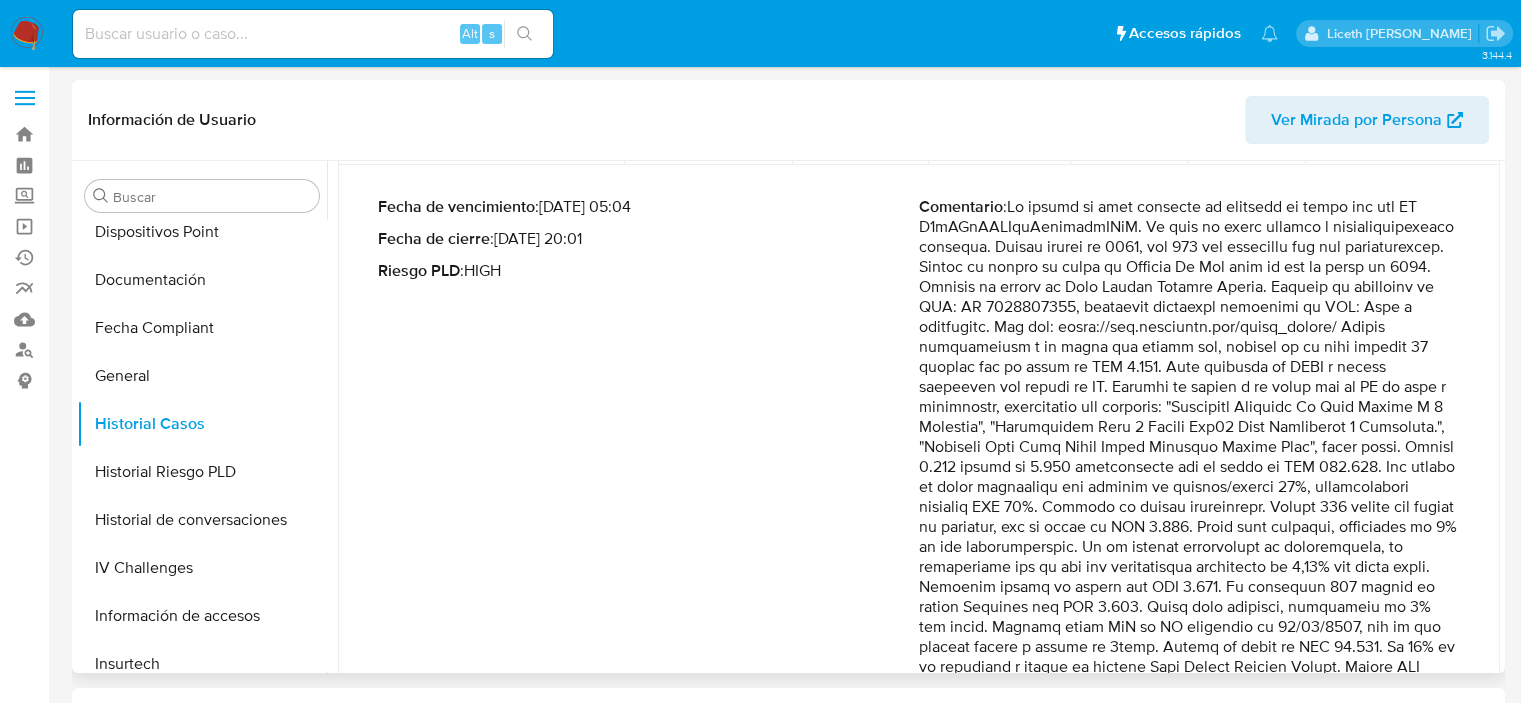 scroll, scrollTop: 200, scrollLeft: 0, axis: vertical 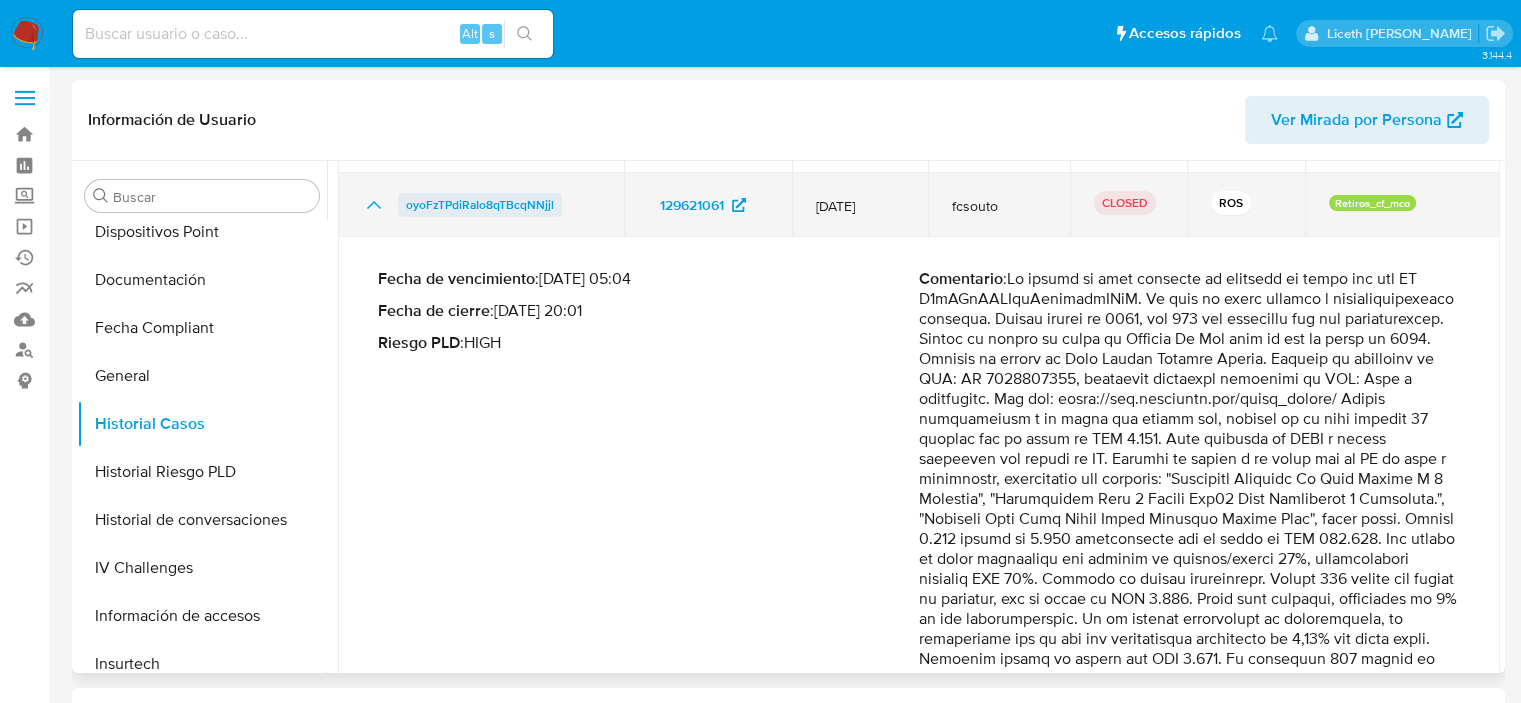 click on "oyoFzTPdiRaIo8qTBcqNNjjl" at bounding box center [480, 205] 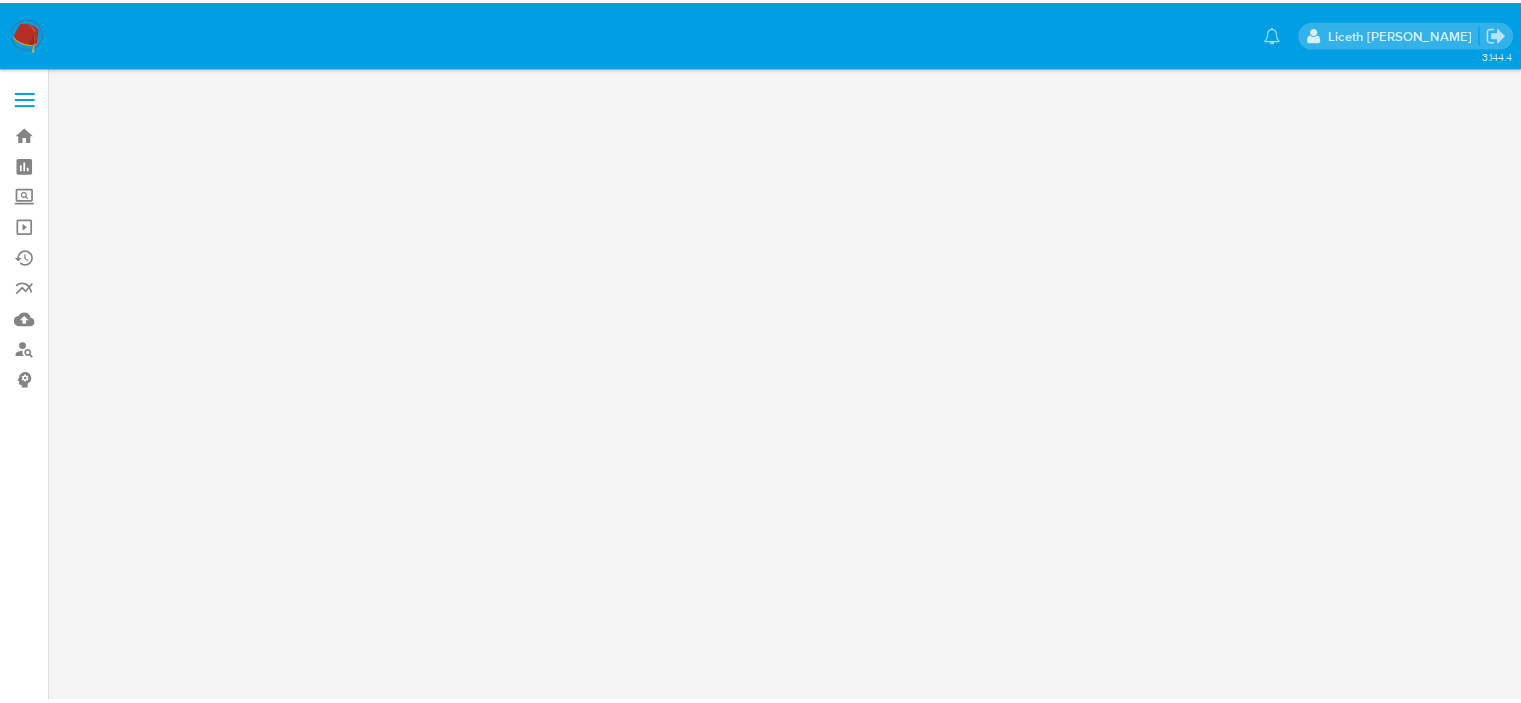 scroll, scrollTop: 0, scrollLeft: 0, axis: both 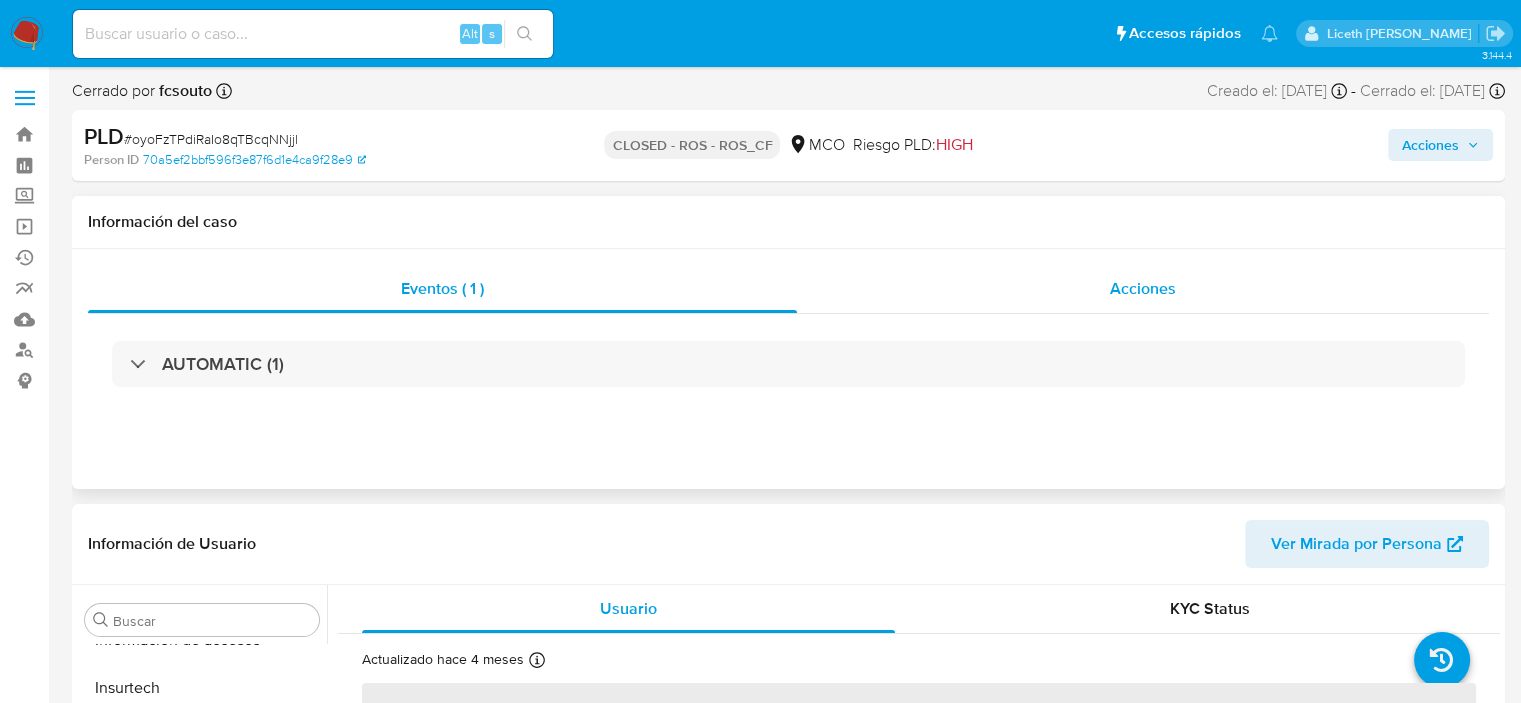 click on "Acciones" at bounding box center (1143, 289) 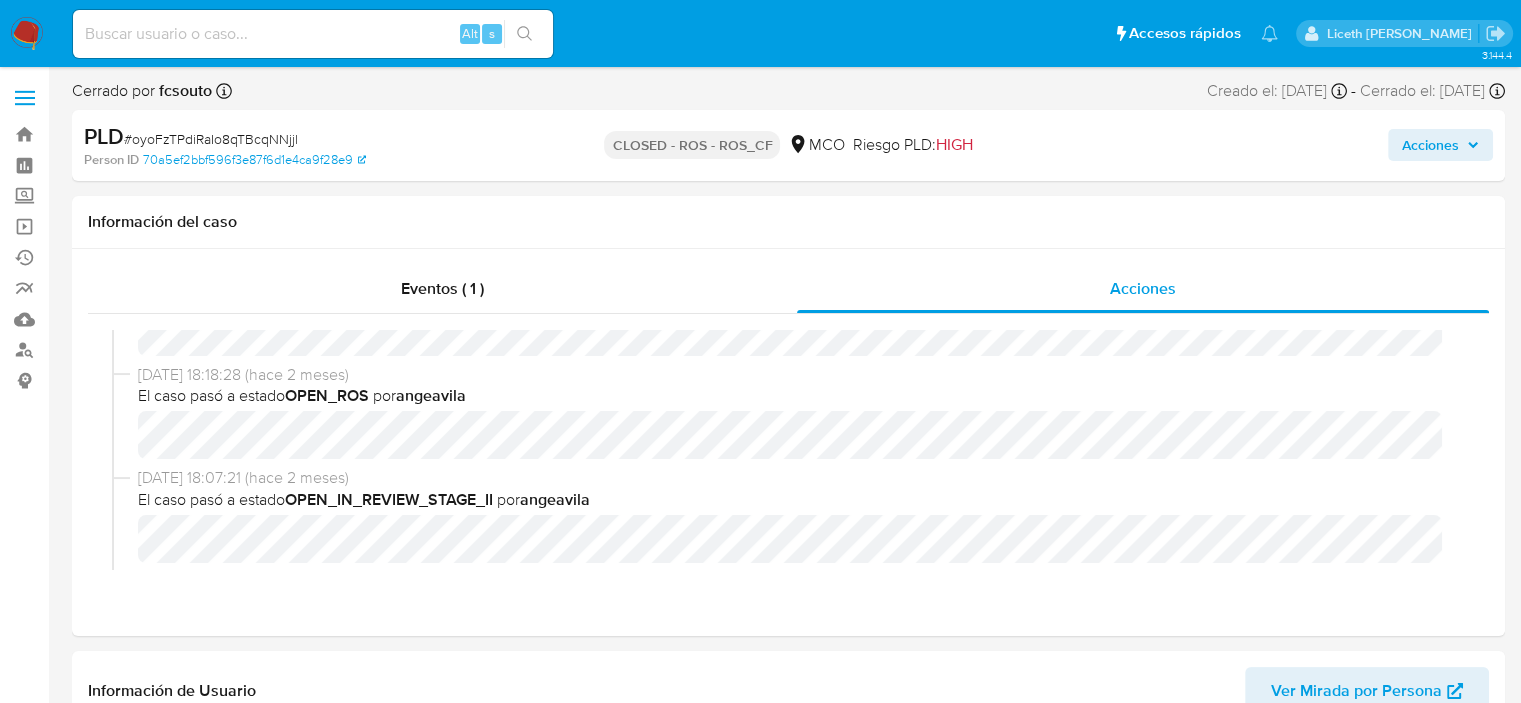 select on "10" 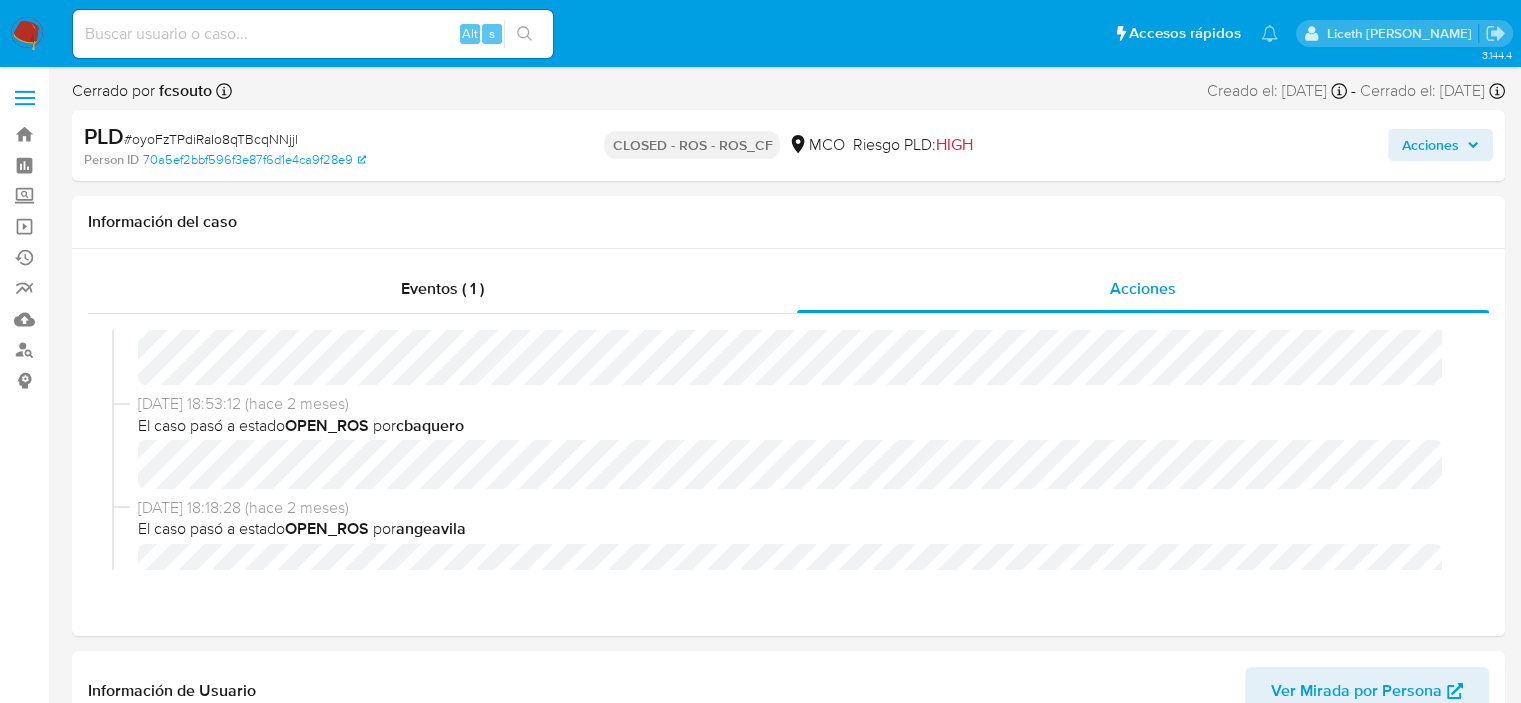scroll, scrollTop: 300, scrollLeft: 0, axis: vertical 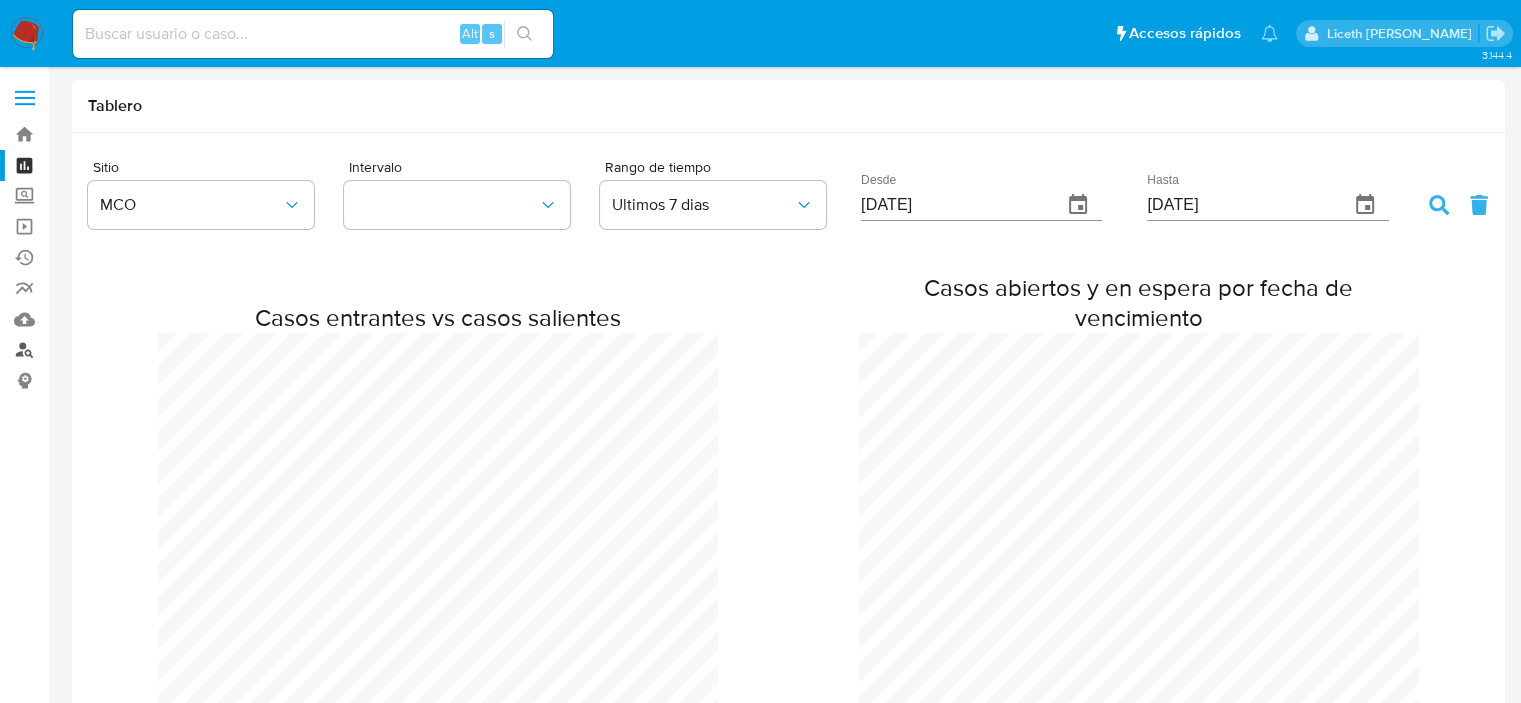 click on "Buscador de personas" at bounding box center (119, 350) 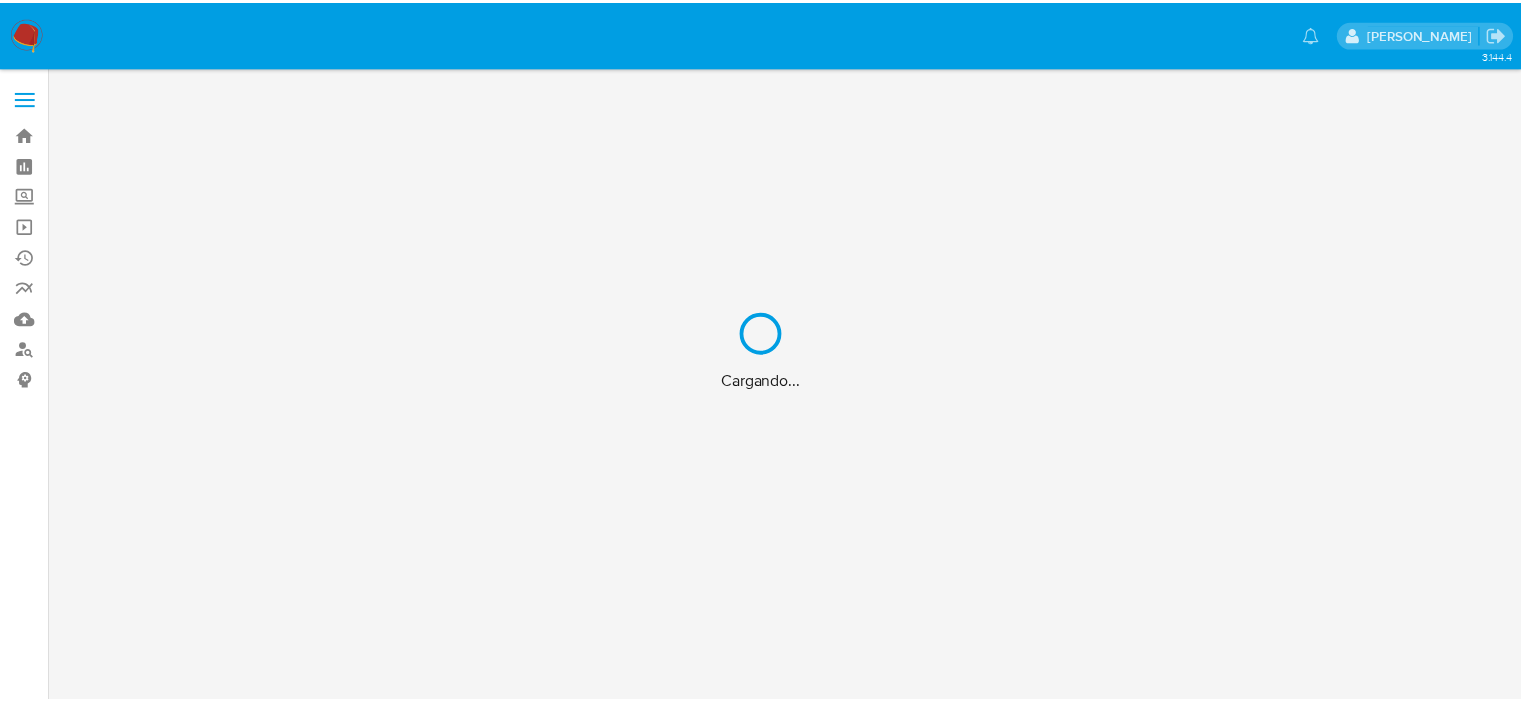 scroll, scrollTop: 0, scrollLeft: 0, axis: both 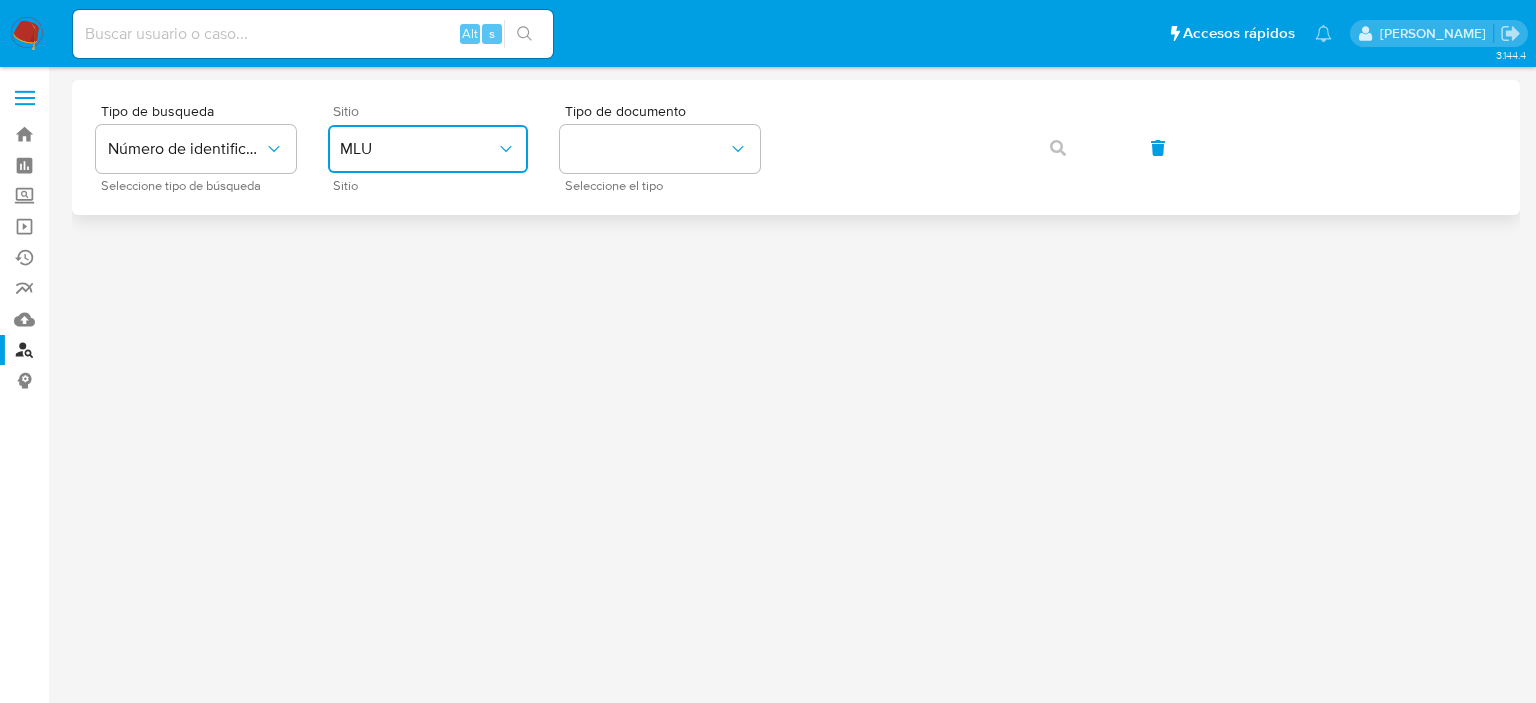 click on "MLU" at bounding box center (418, 149) 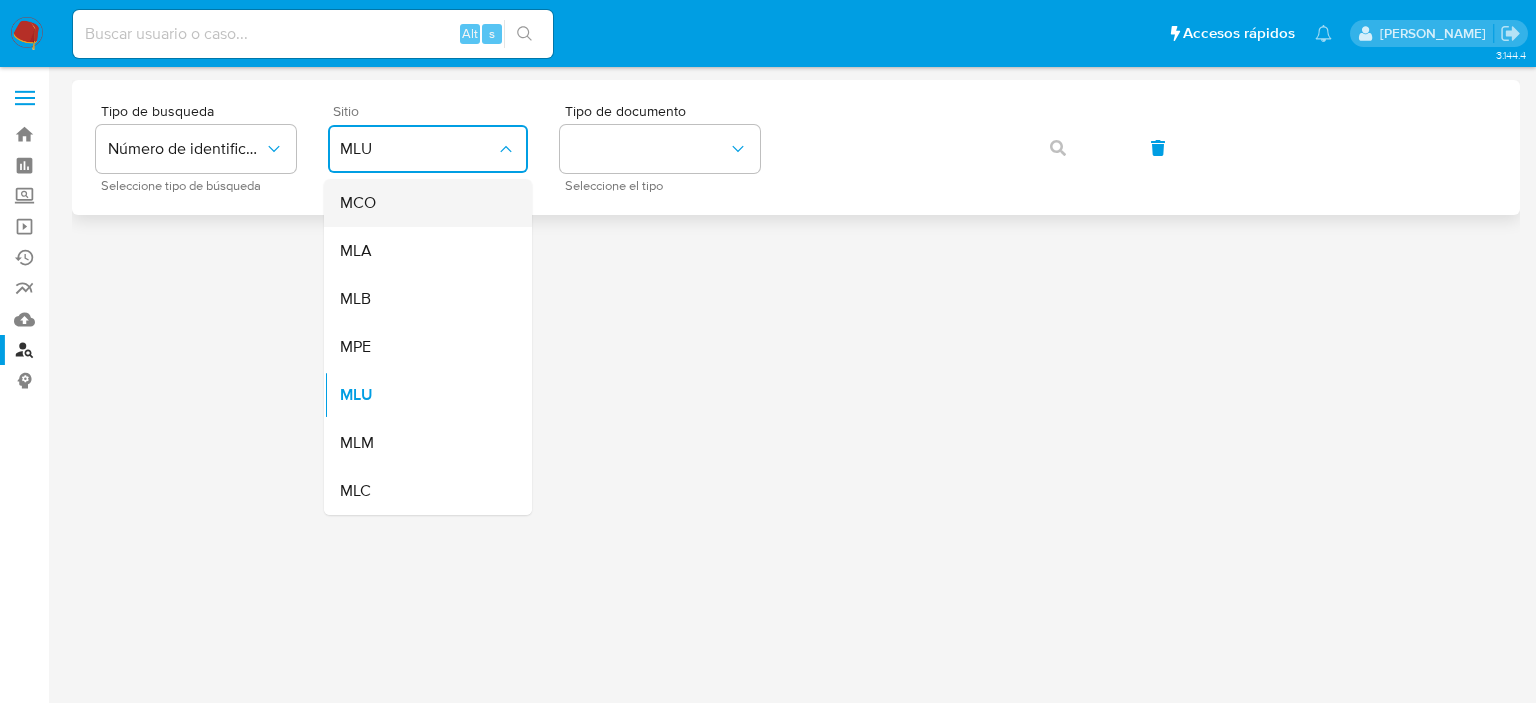 click on "MCO" at bounding box center (422, 203) 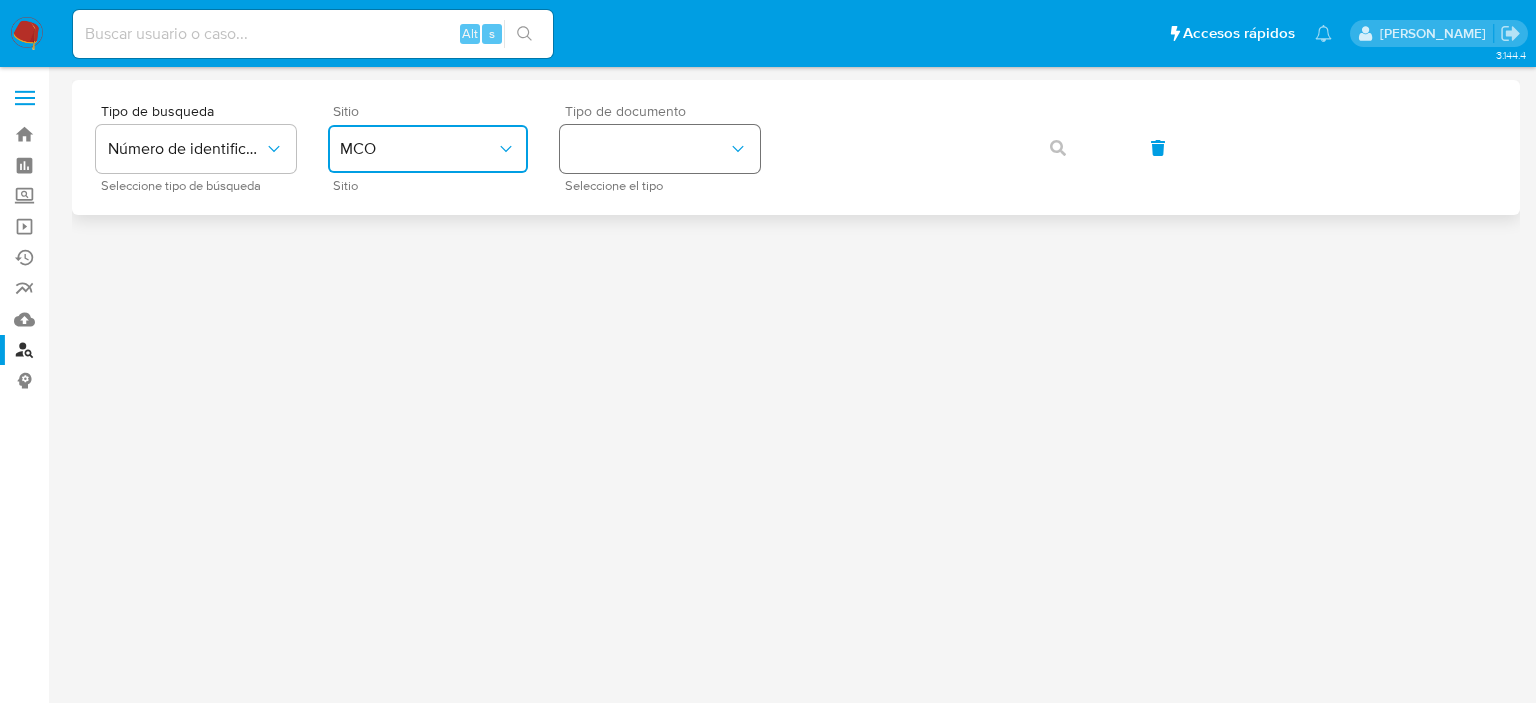 click at bounding box center [660, 149] 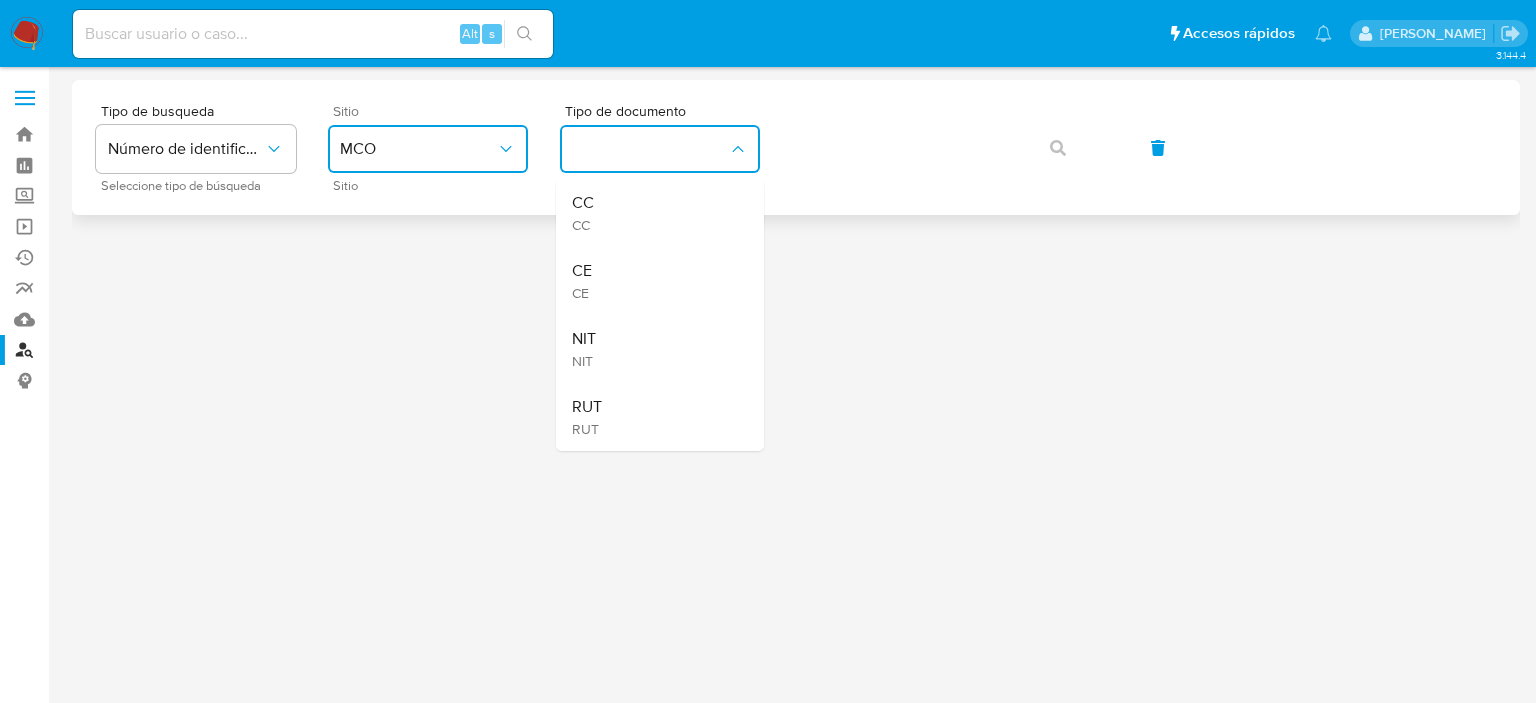click on "CC CC" at bounding box center (654, 213) 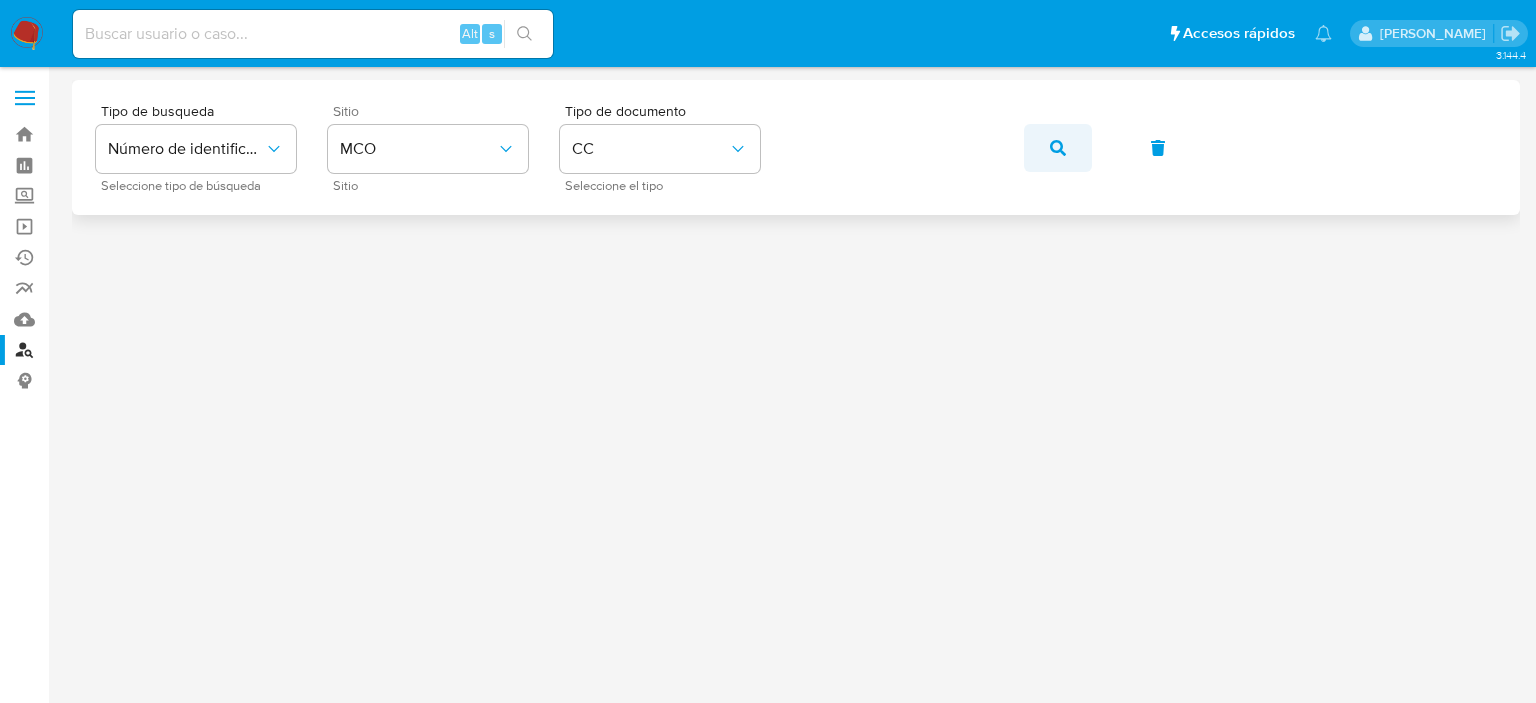 click 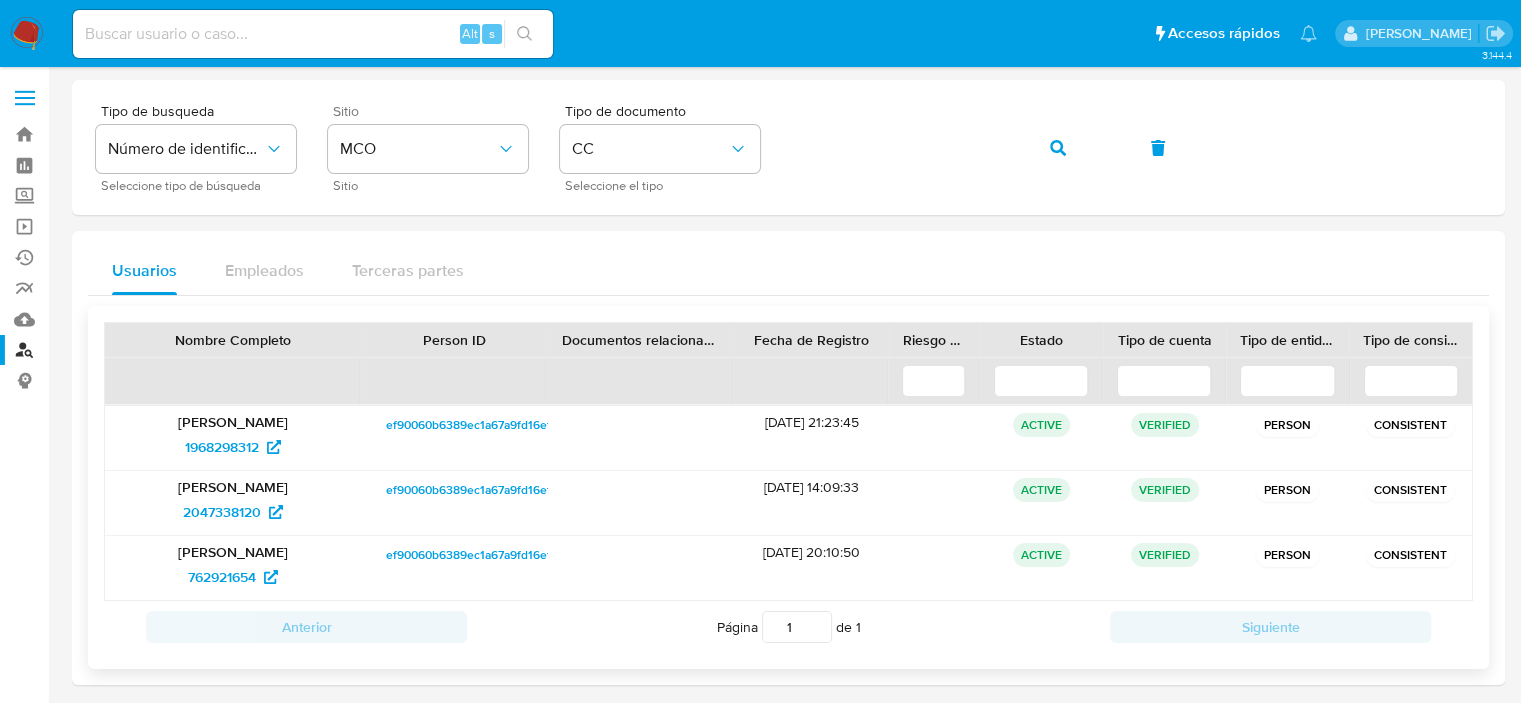 click on "ef90060b6389ec1a67a9fd16ef853e1a" at bounding box center (488, 425) 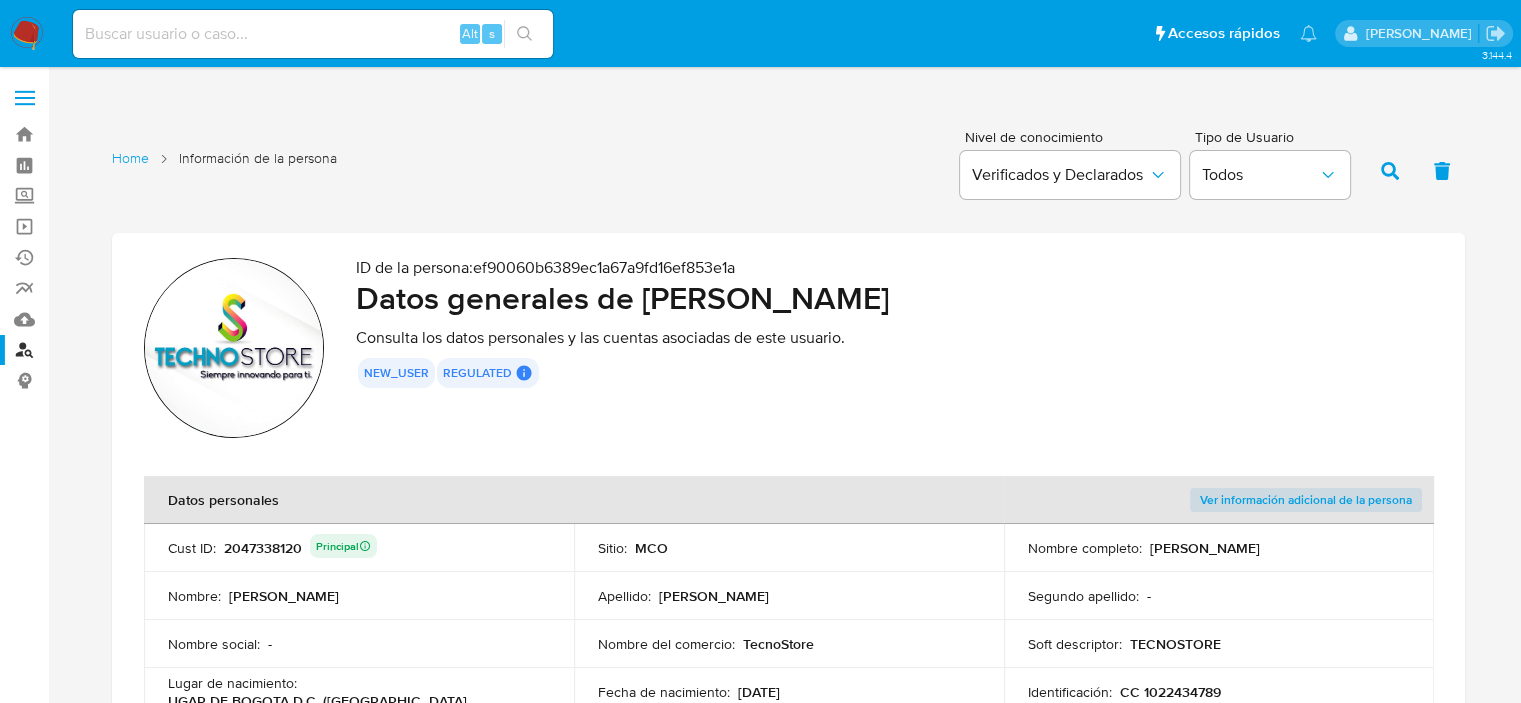 click on "2047338120 Principal" at bounding box center [300, 548] 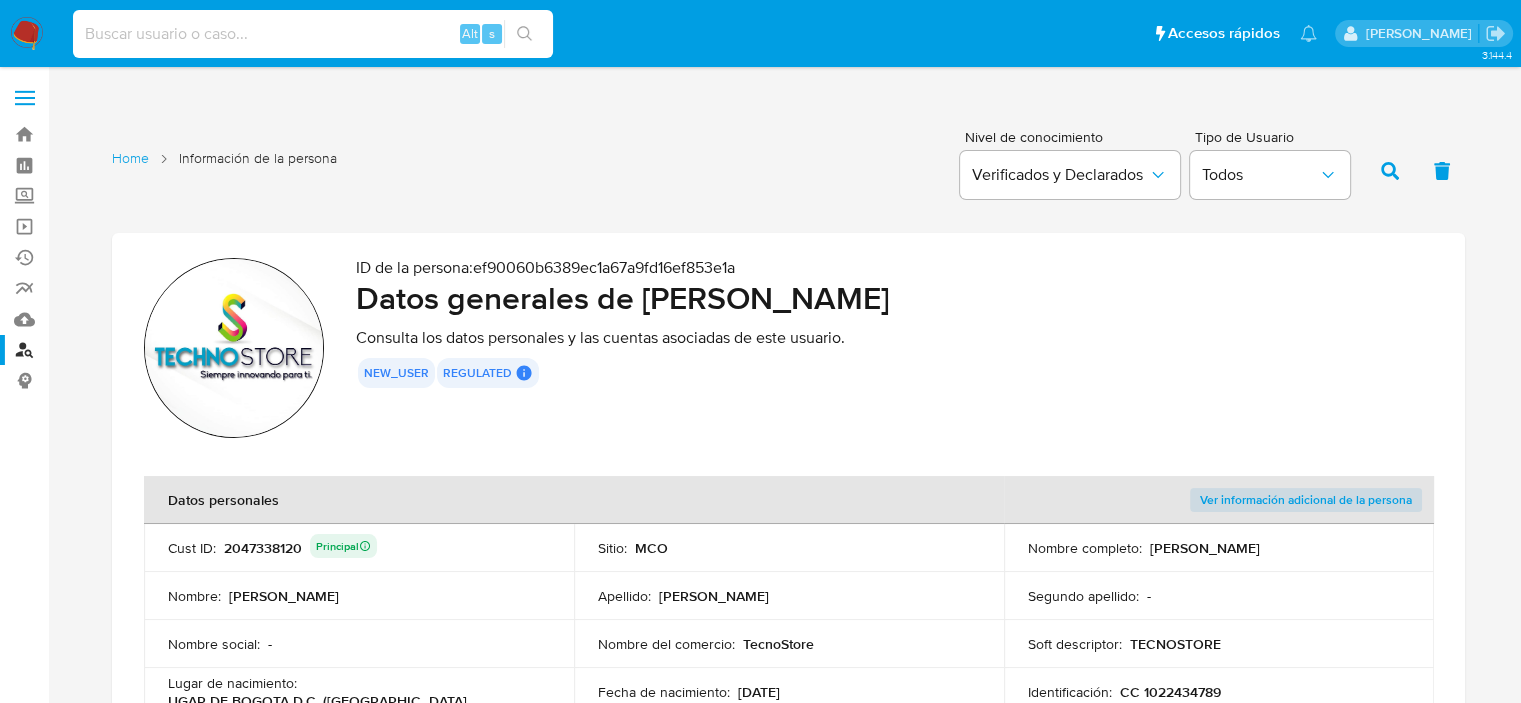 click at bounding box center (313, 34) 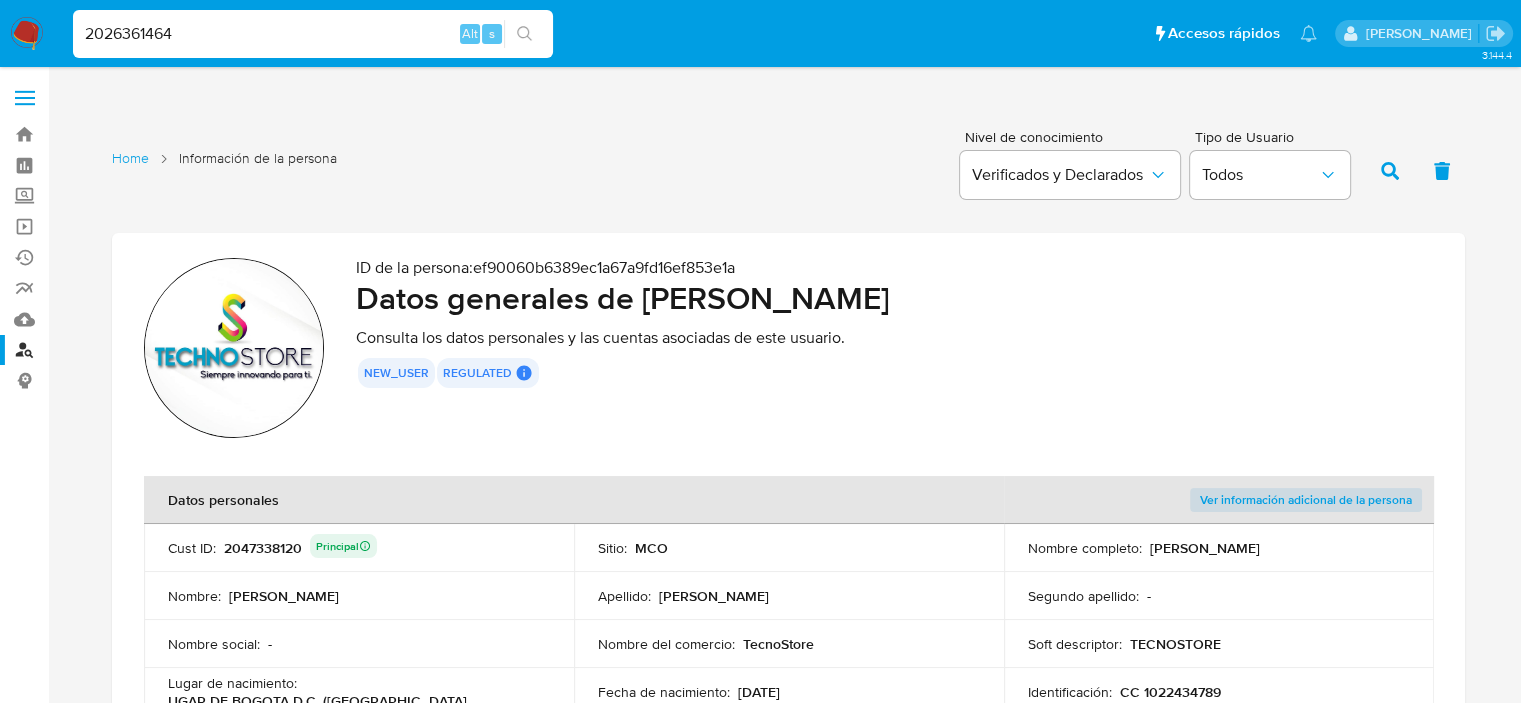 type on "2026361464" 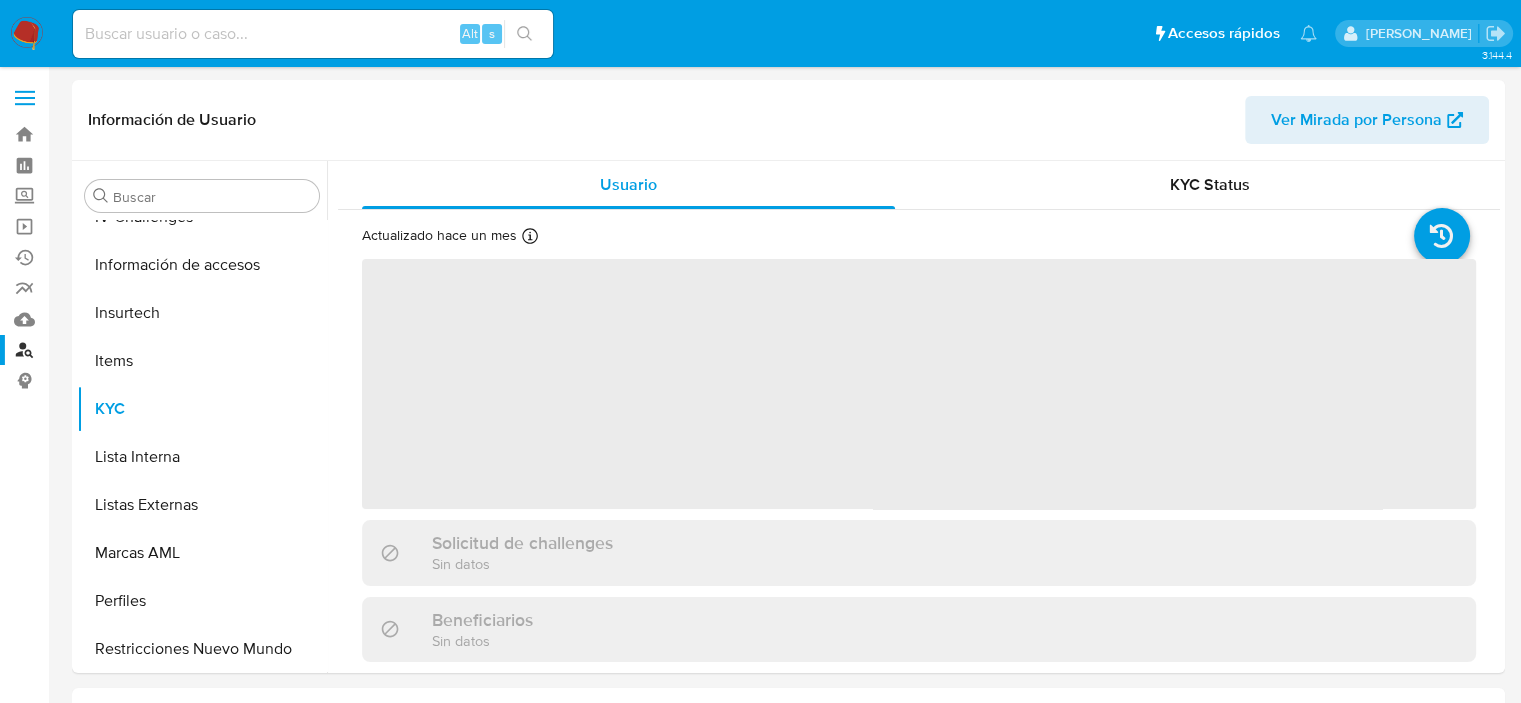 scroll, scrollTop: 796, scrollLeft: 0, axis: vertical 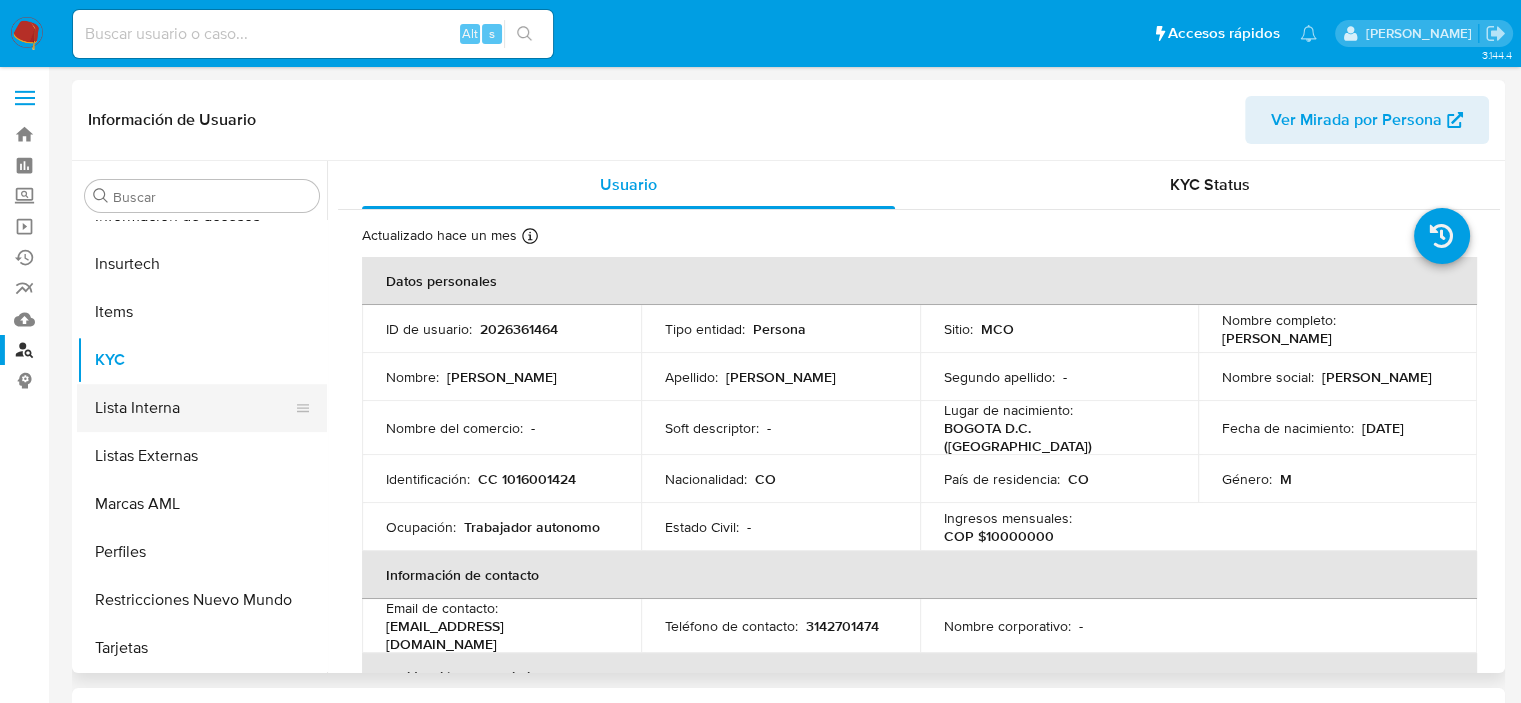 select on "10" 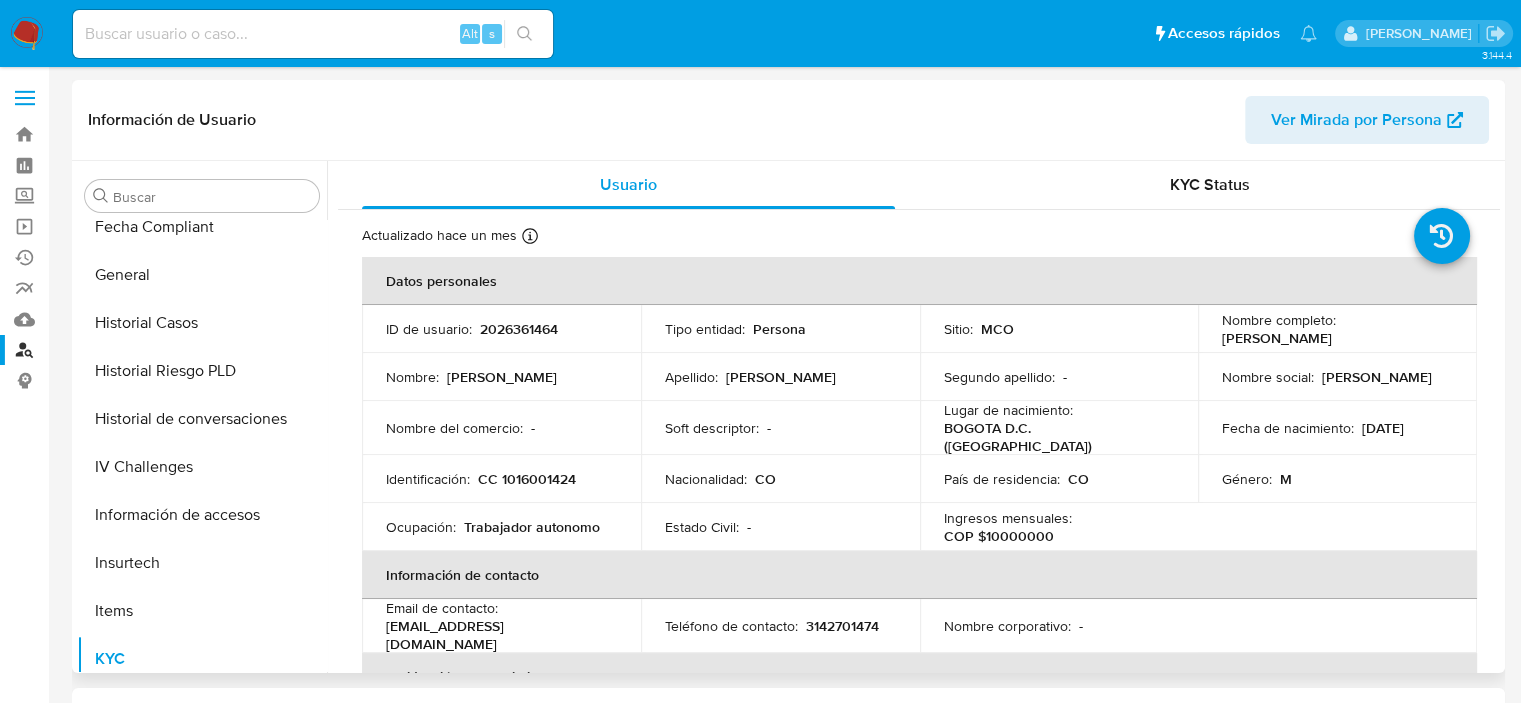 scroll, scrollTop: 496, scrollLeft: 0, axis: vertical 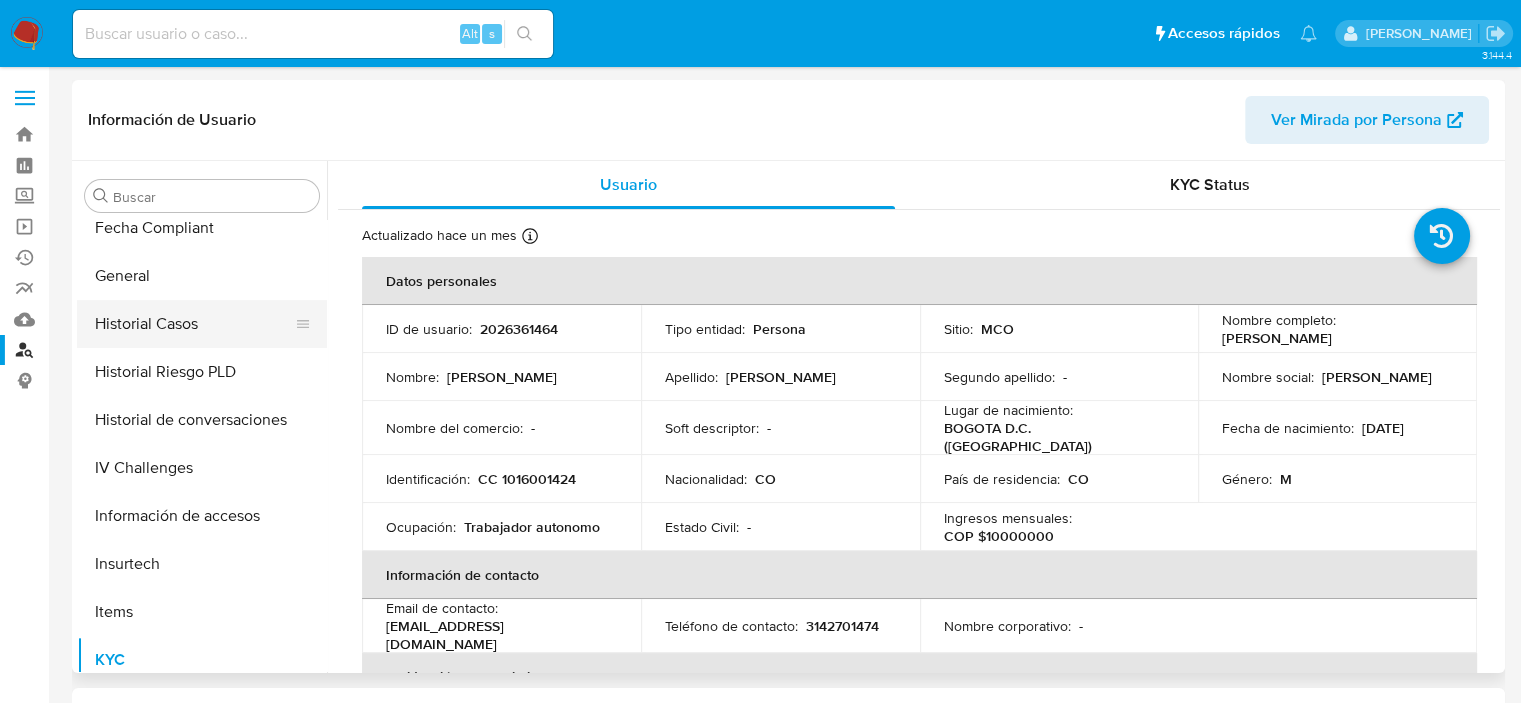 click on "Historial Casos" at bounding box center [194, 324] 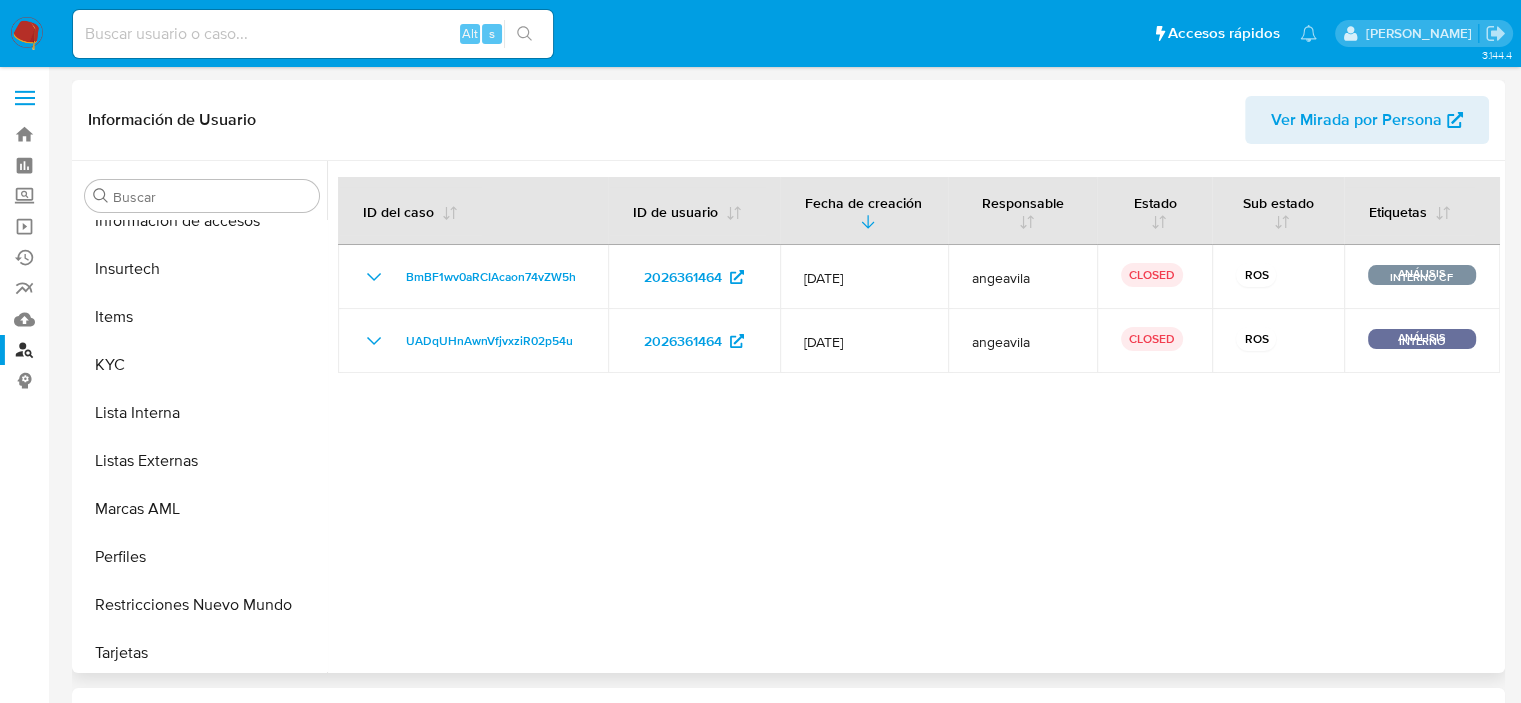 scroll, scrollTop: 796, scrollLeft: 0, axis: vertical 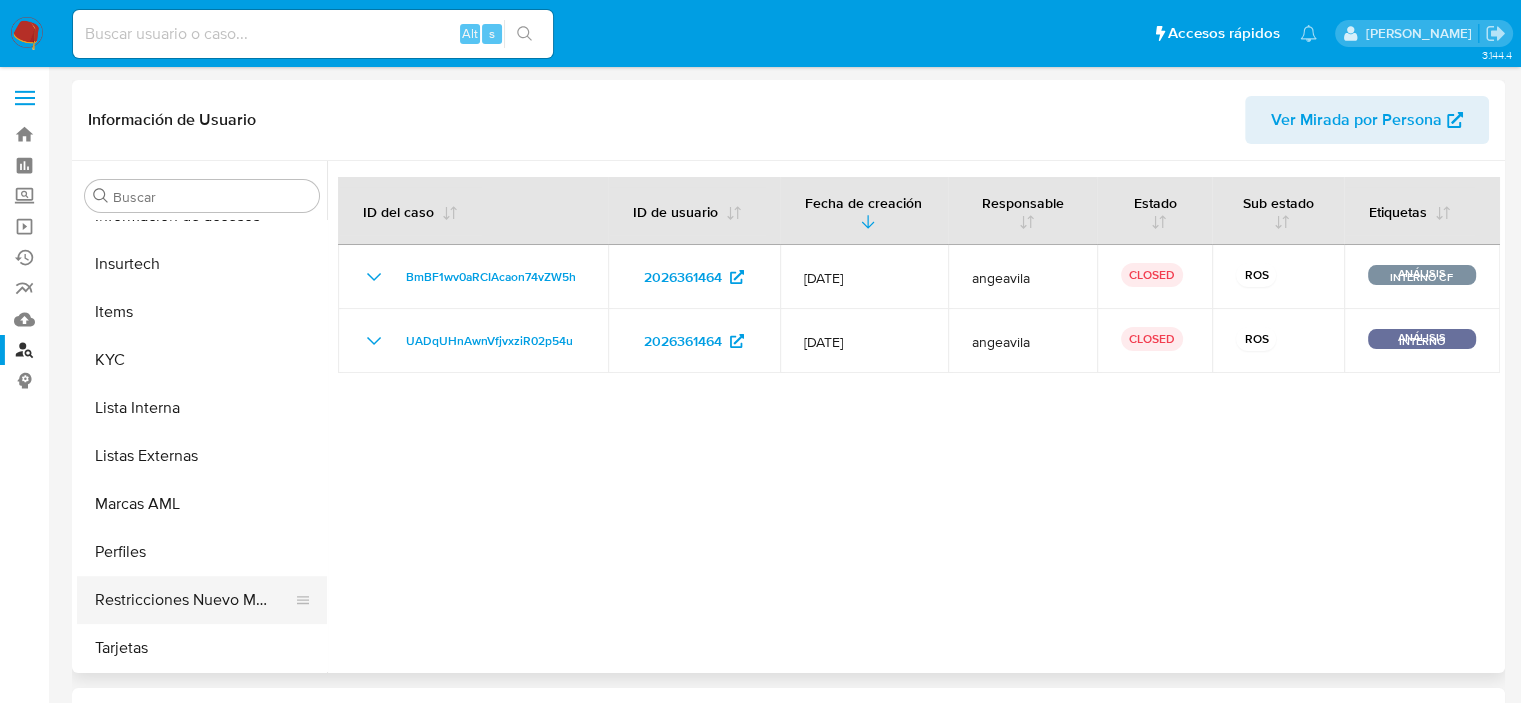 click on "Restricciones Nuevo Mundo" at bounding box center [194, 600] 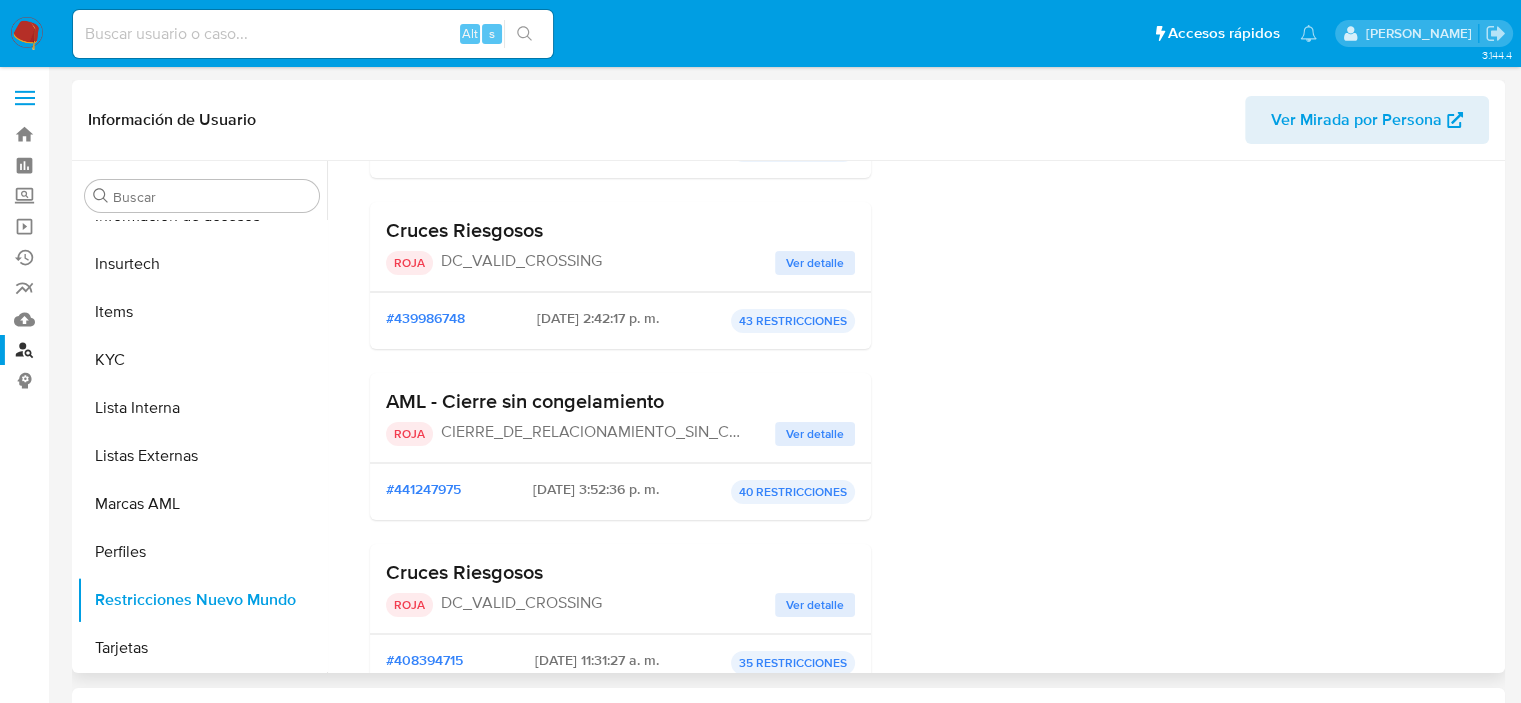 scroll, scrollTop: 500, scrollLeft: 0, axis: vertical 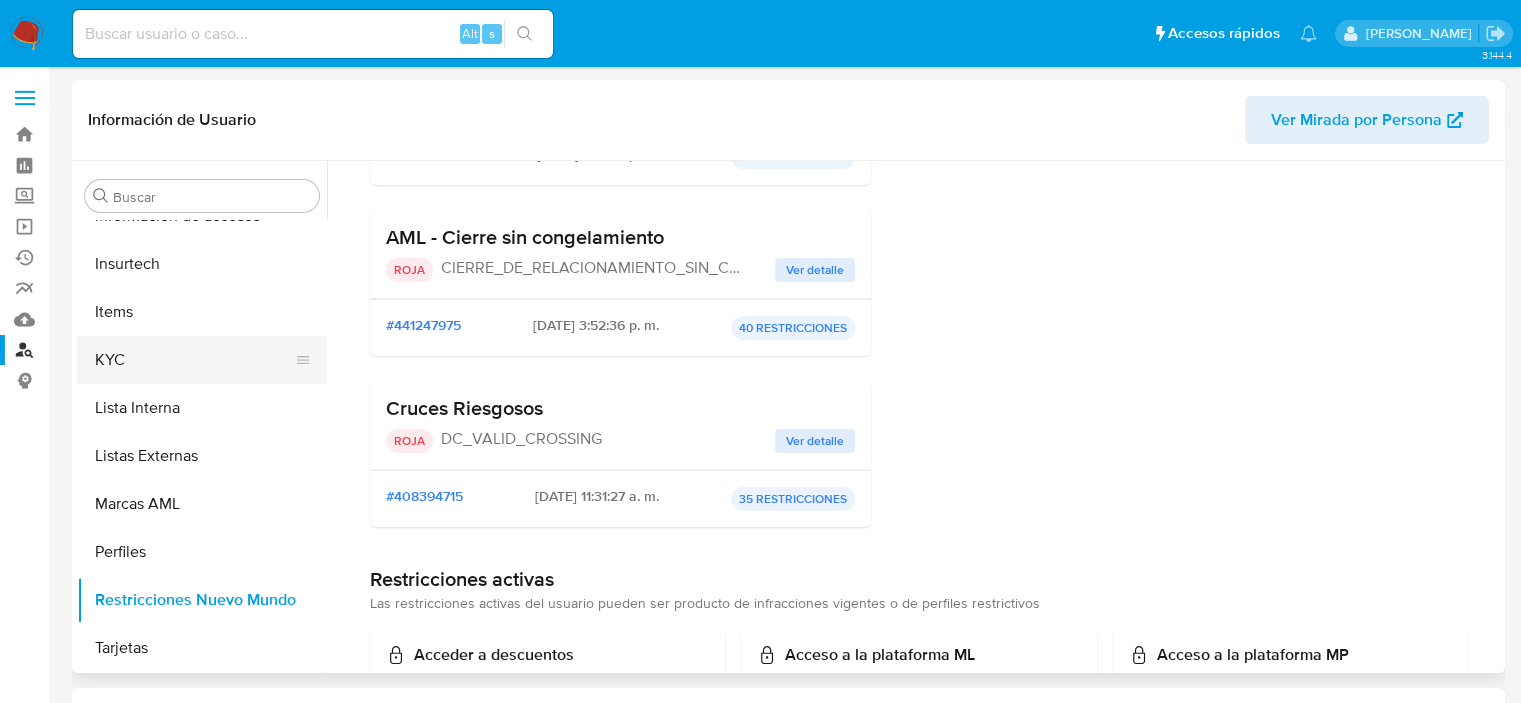 click on "KYC" at bounding box center [194, 360] 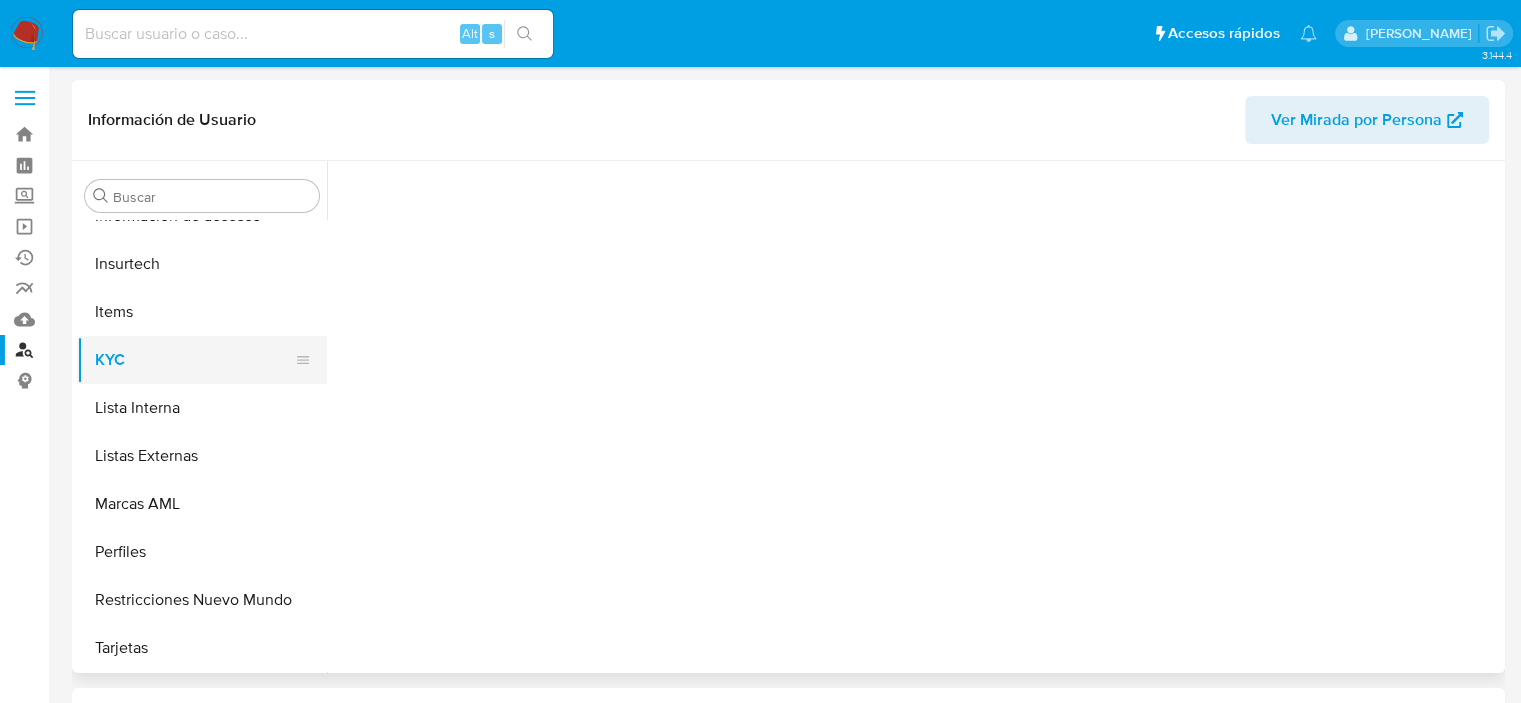 scroll, scrollTop: 0, scrollLeft: 0, axis: both 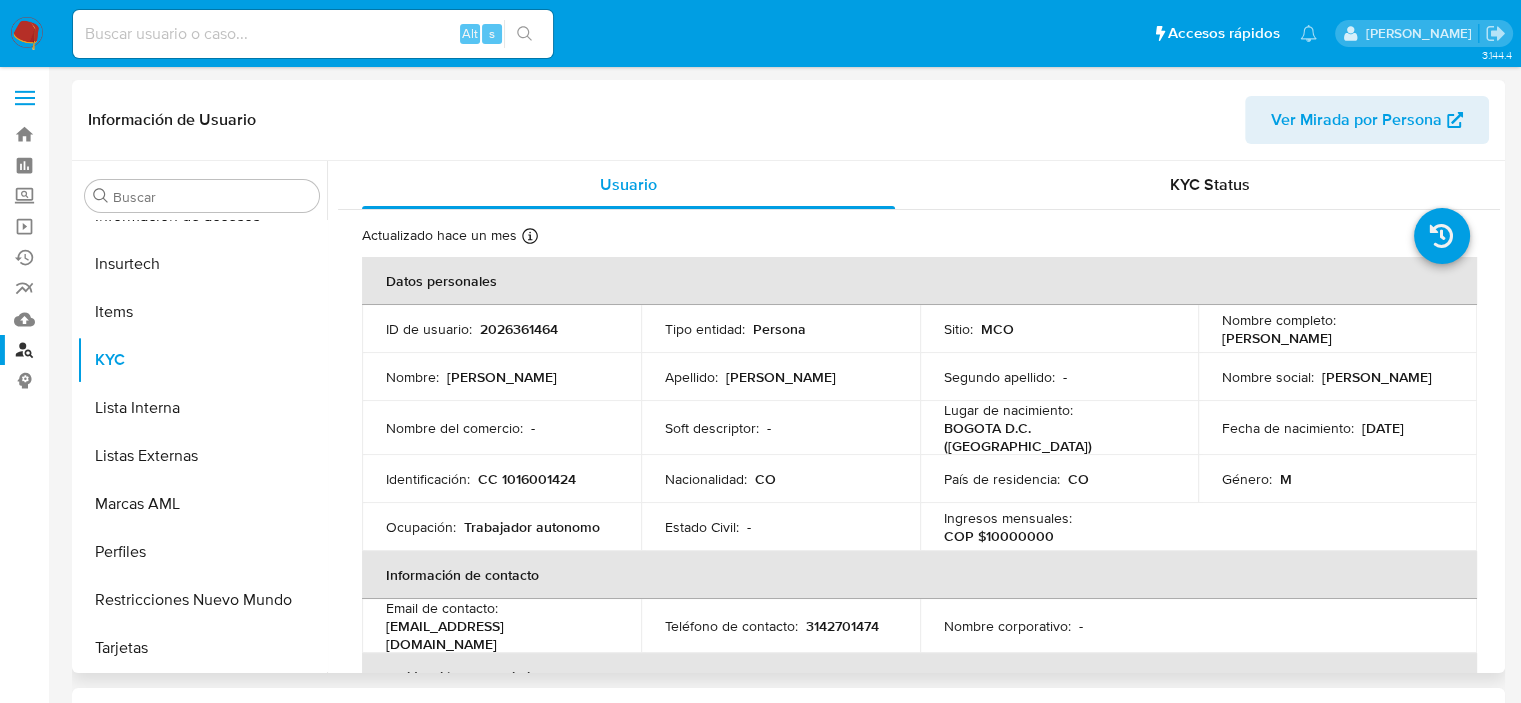click on "CC 1016001424" at bounding box center (527, 479) 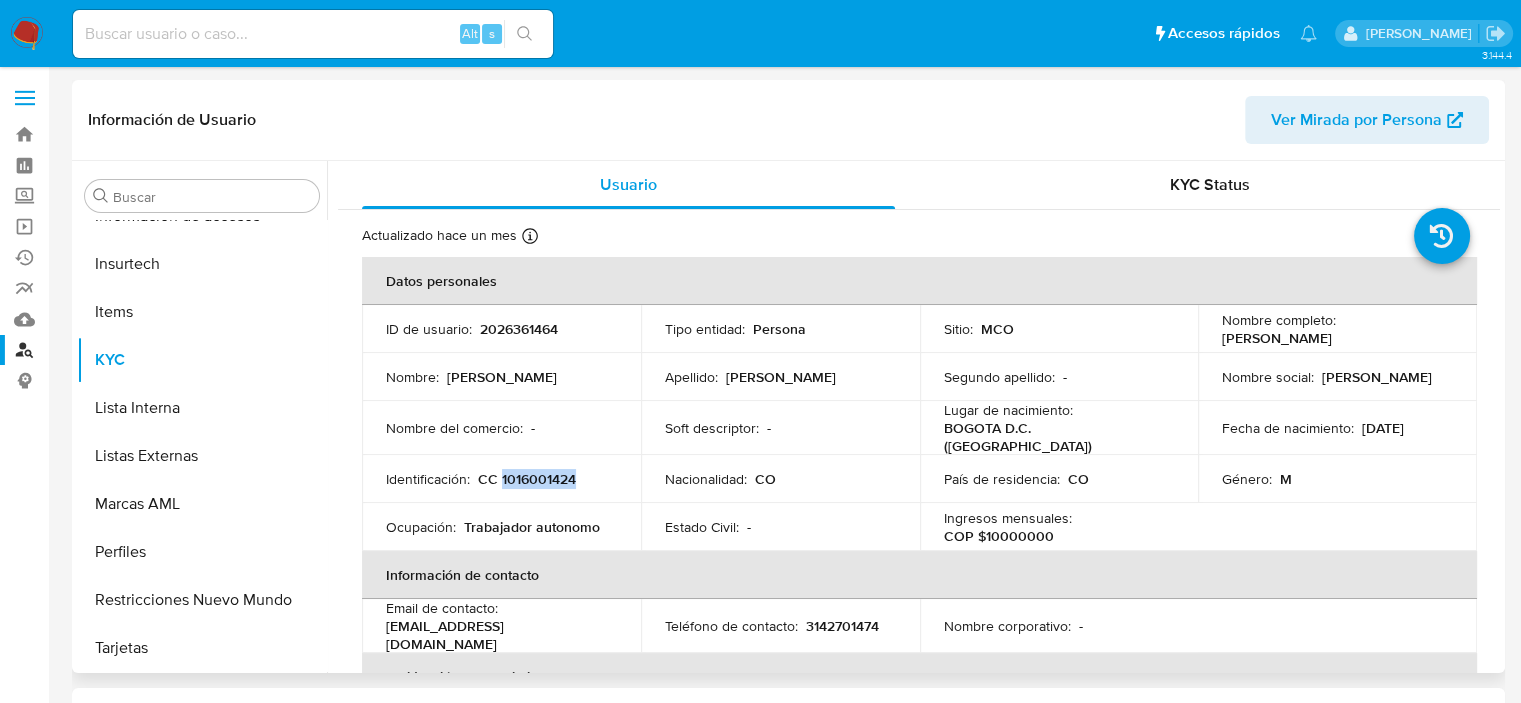 click on "CC 1016001424" at bounding box center (527, 479) 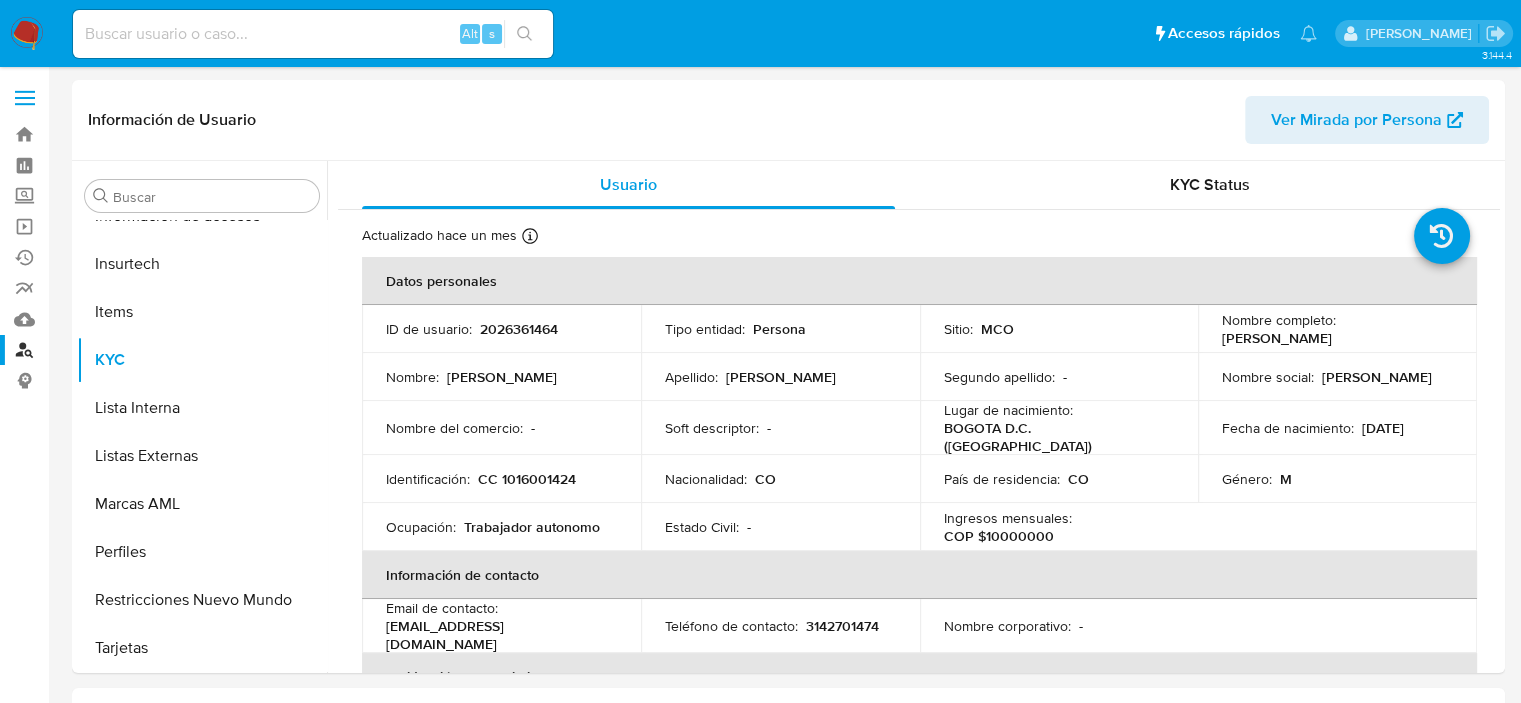 click at bounding box center (313, 34) 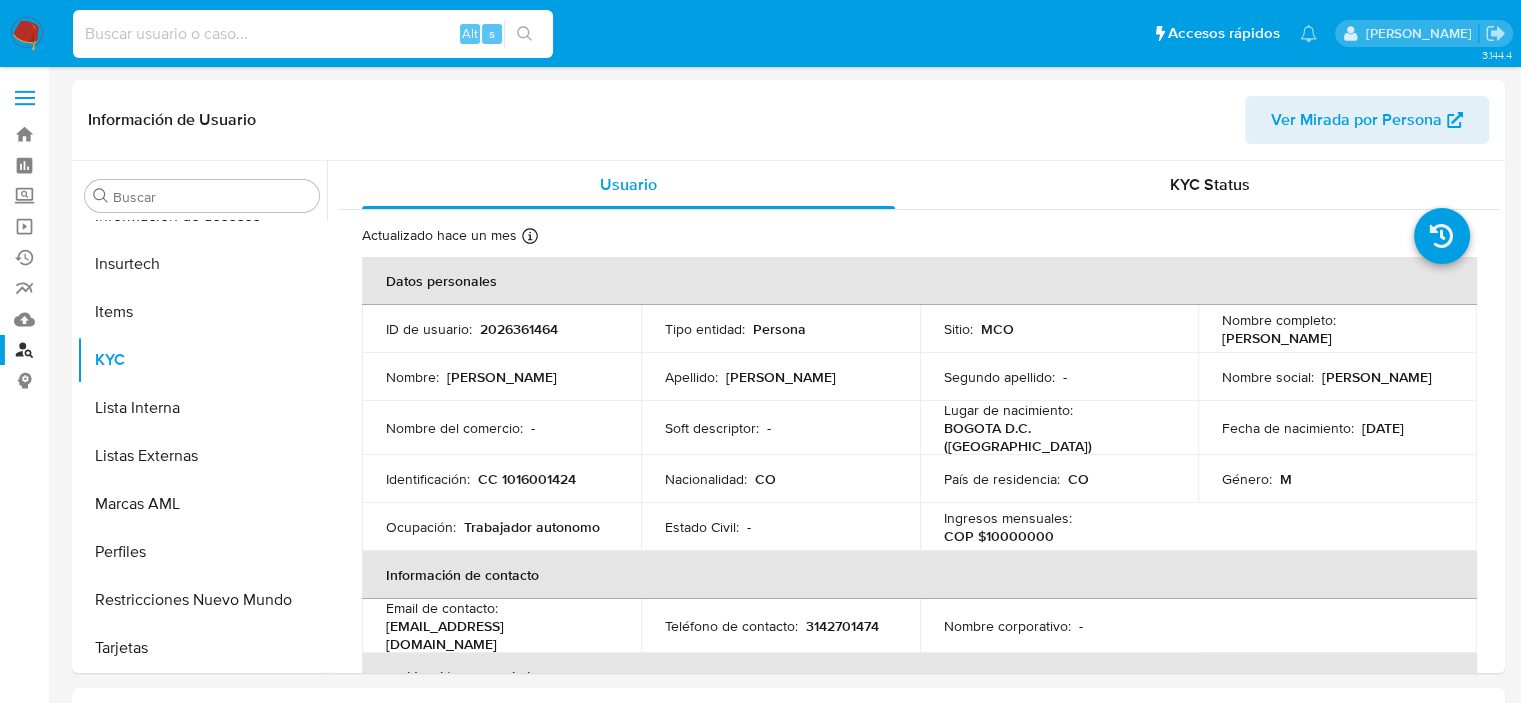 paste on "2097371146" 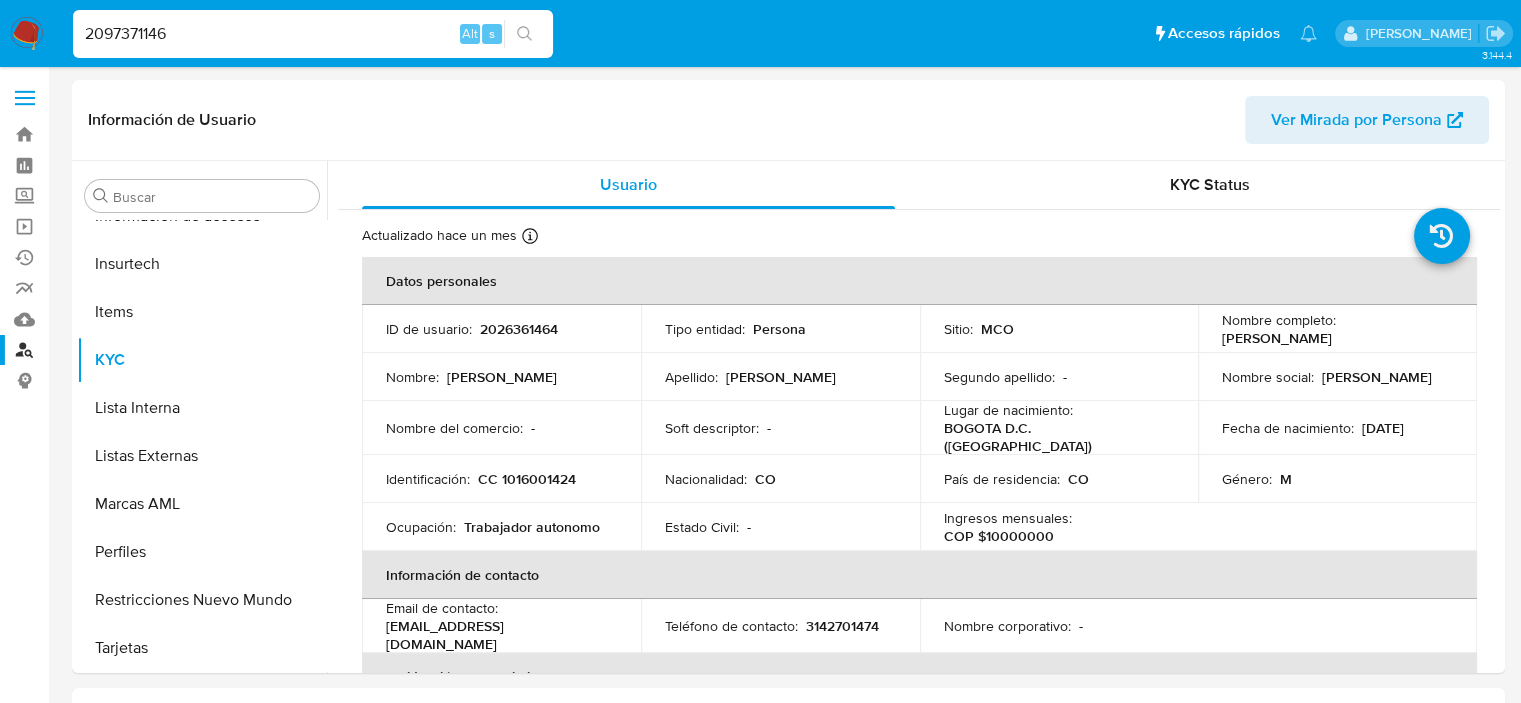 type on "2097371146" 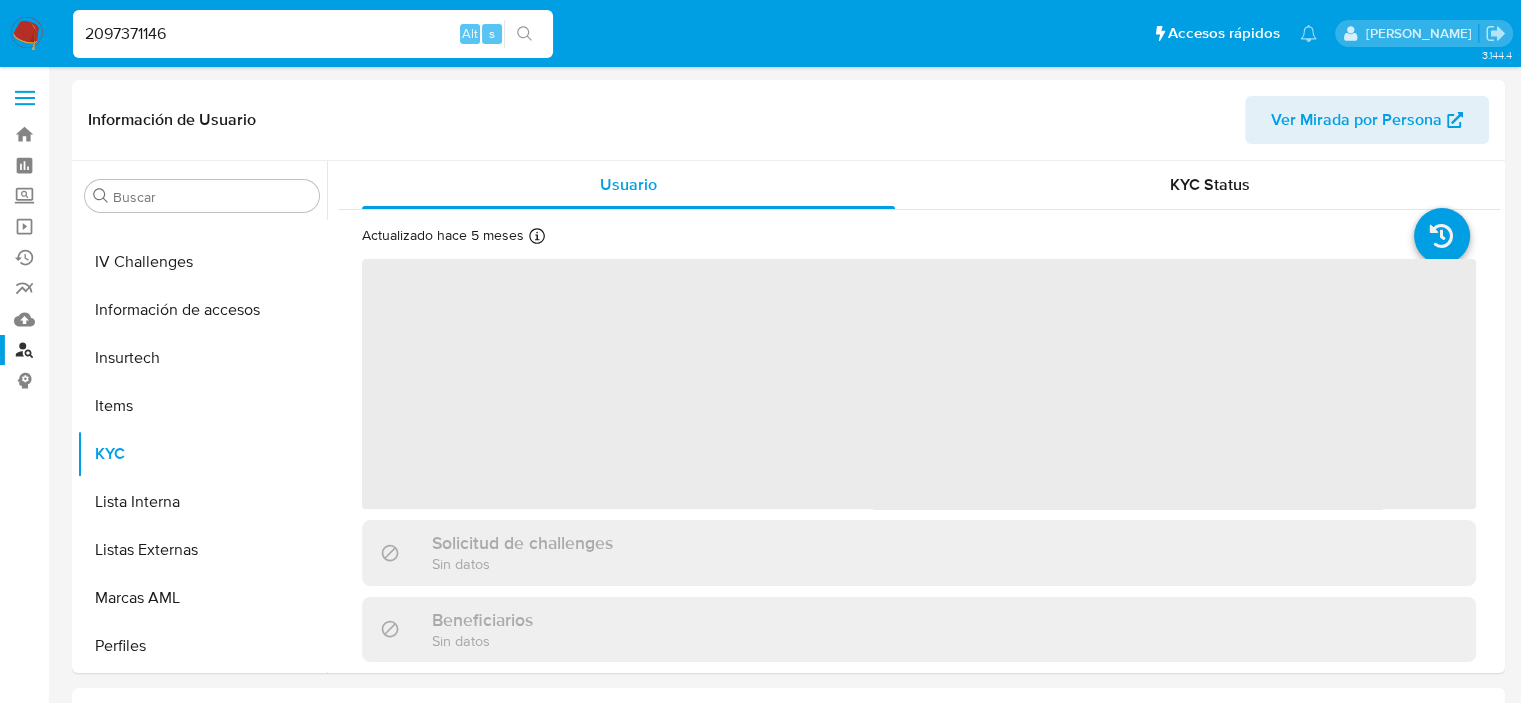 scroll, scrollTop: 796, scrollLeft: 0, axis: vertical 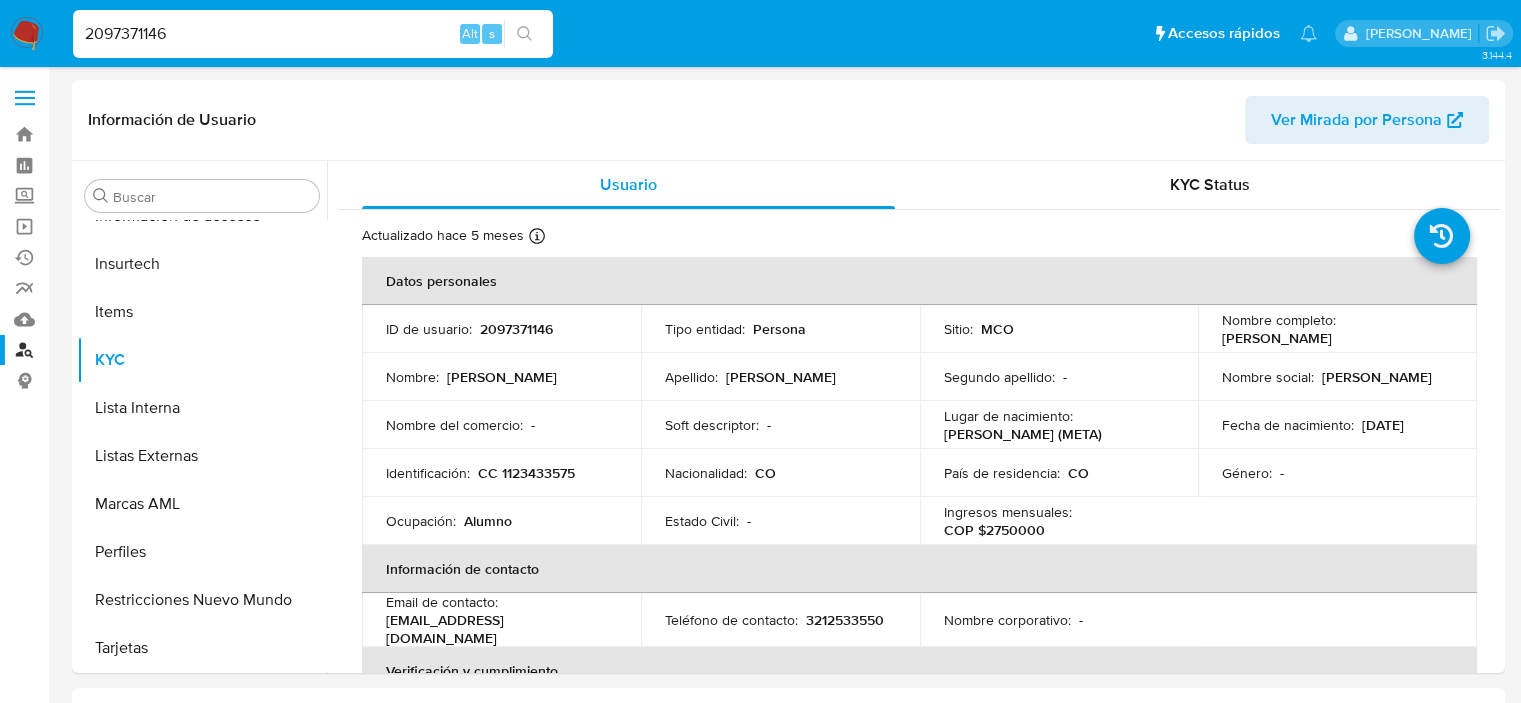 select on "10" 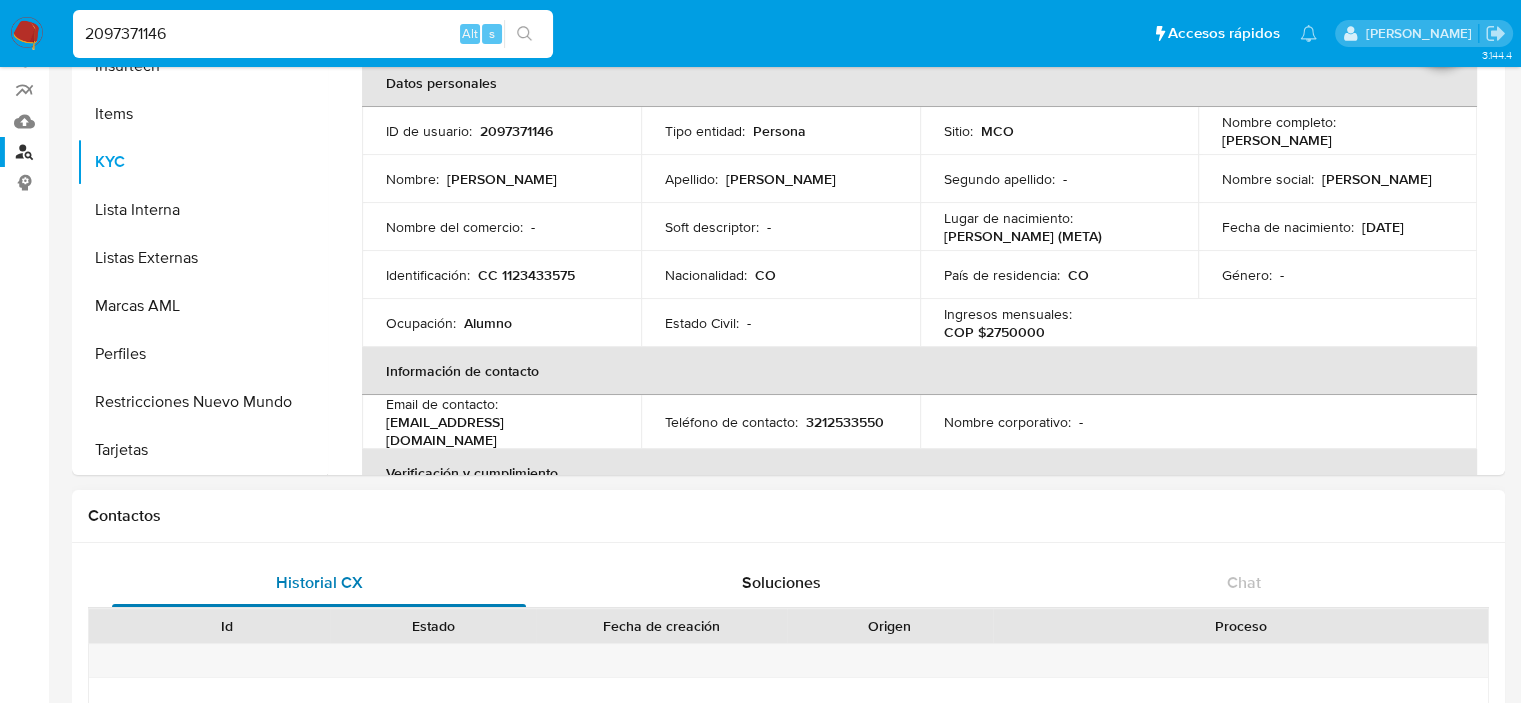 scroll, scrollTop: 200, scrollLeft: 0, axis: vertical 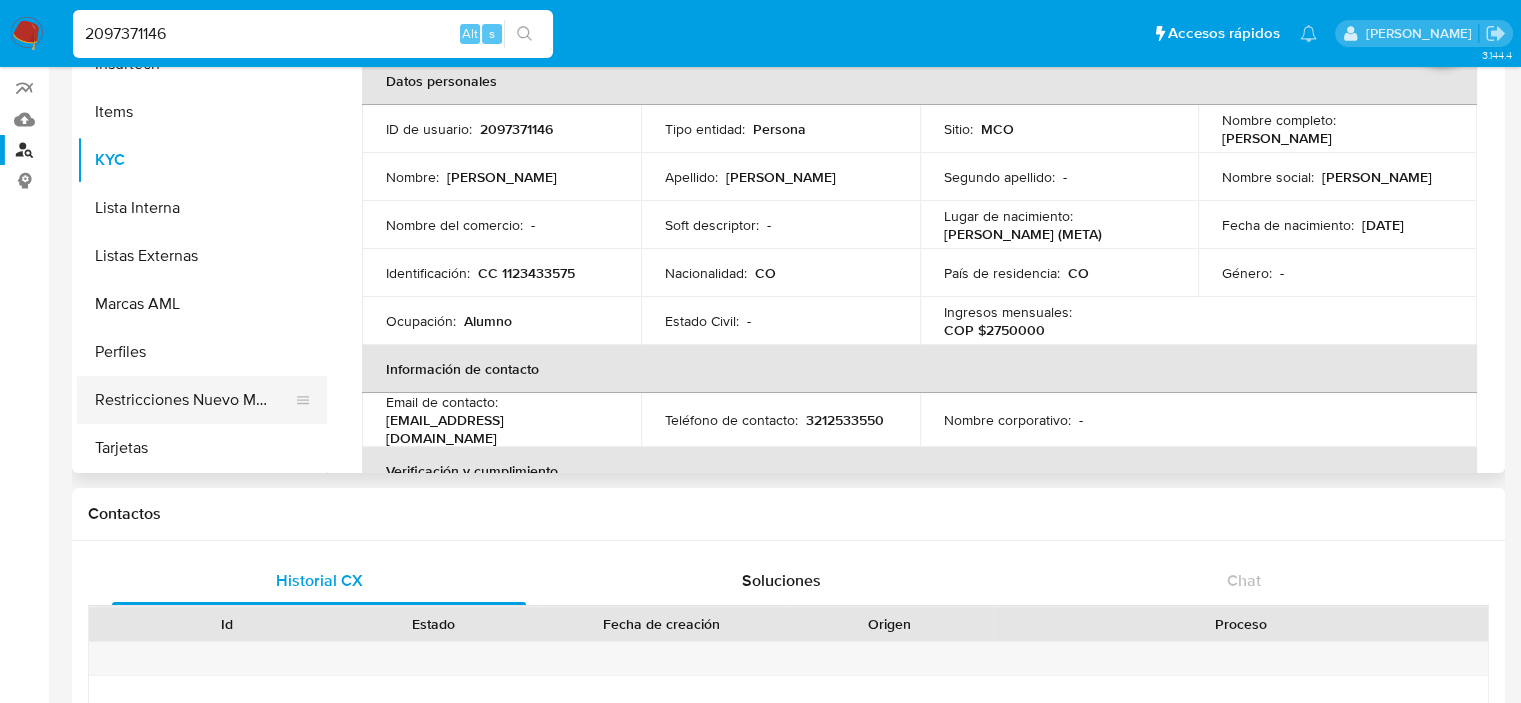 click on "Restricciones Nuevo Mundo" at bounding box center [194, 400] 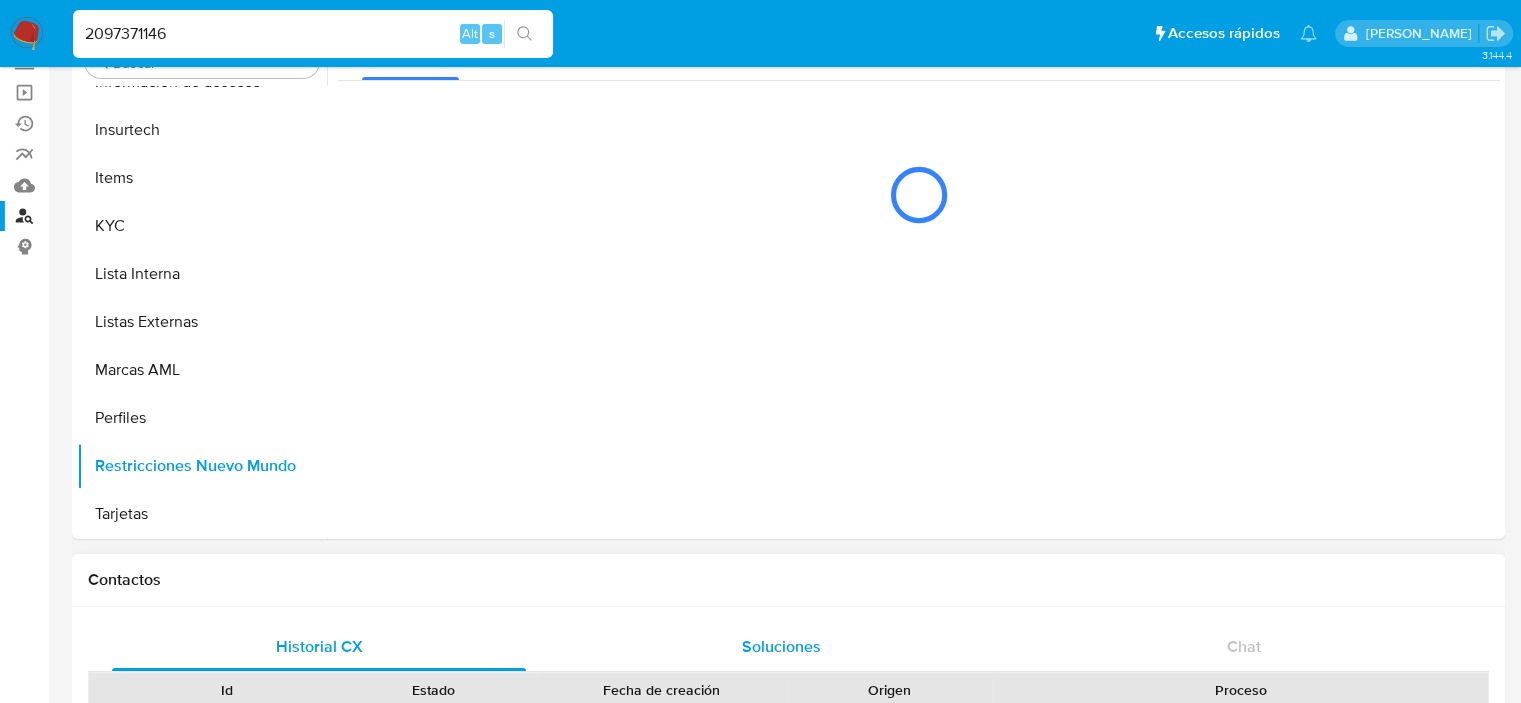 scroll, scrollTop: 100, scrollLeft: 0, axis: vertical 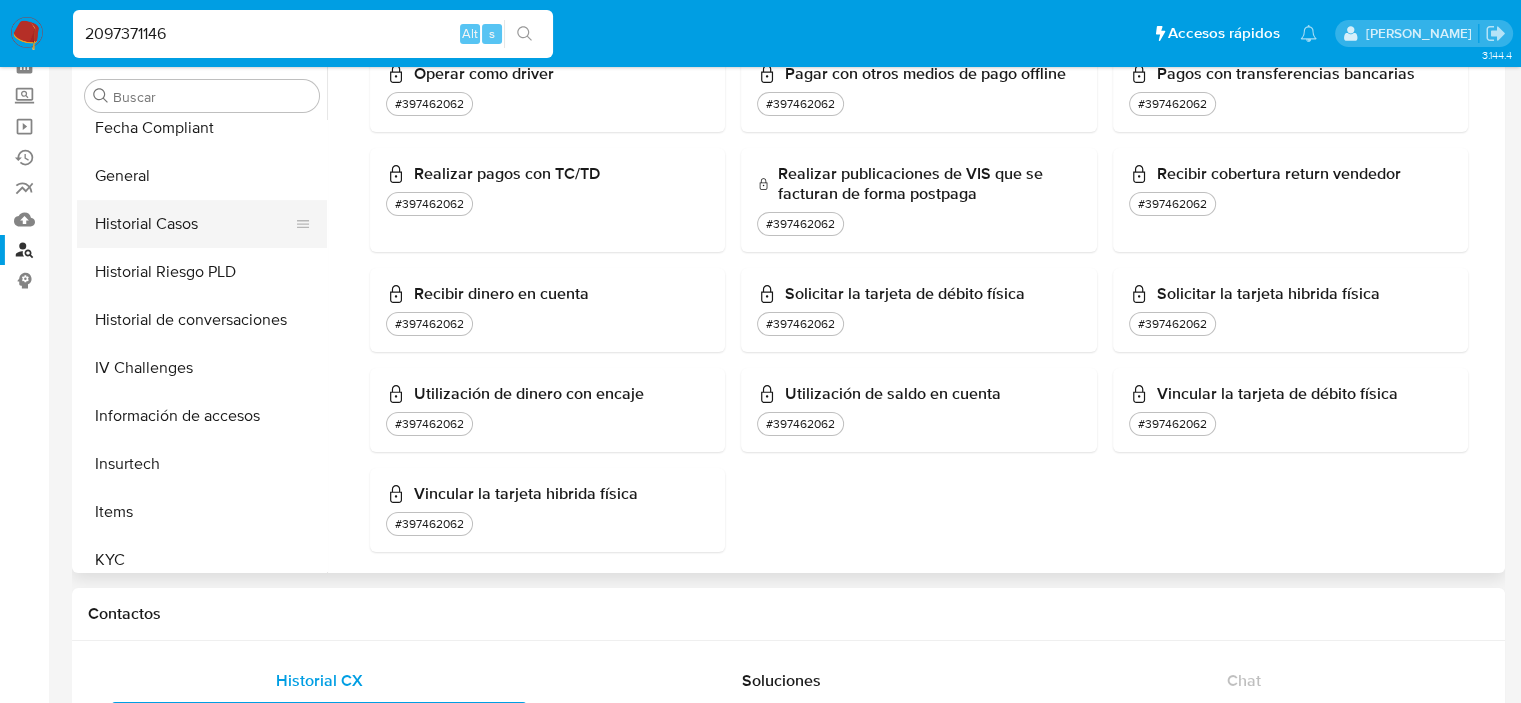 click on "Historial Casos" at bounding box center [194, 224] 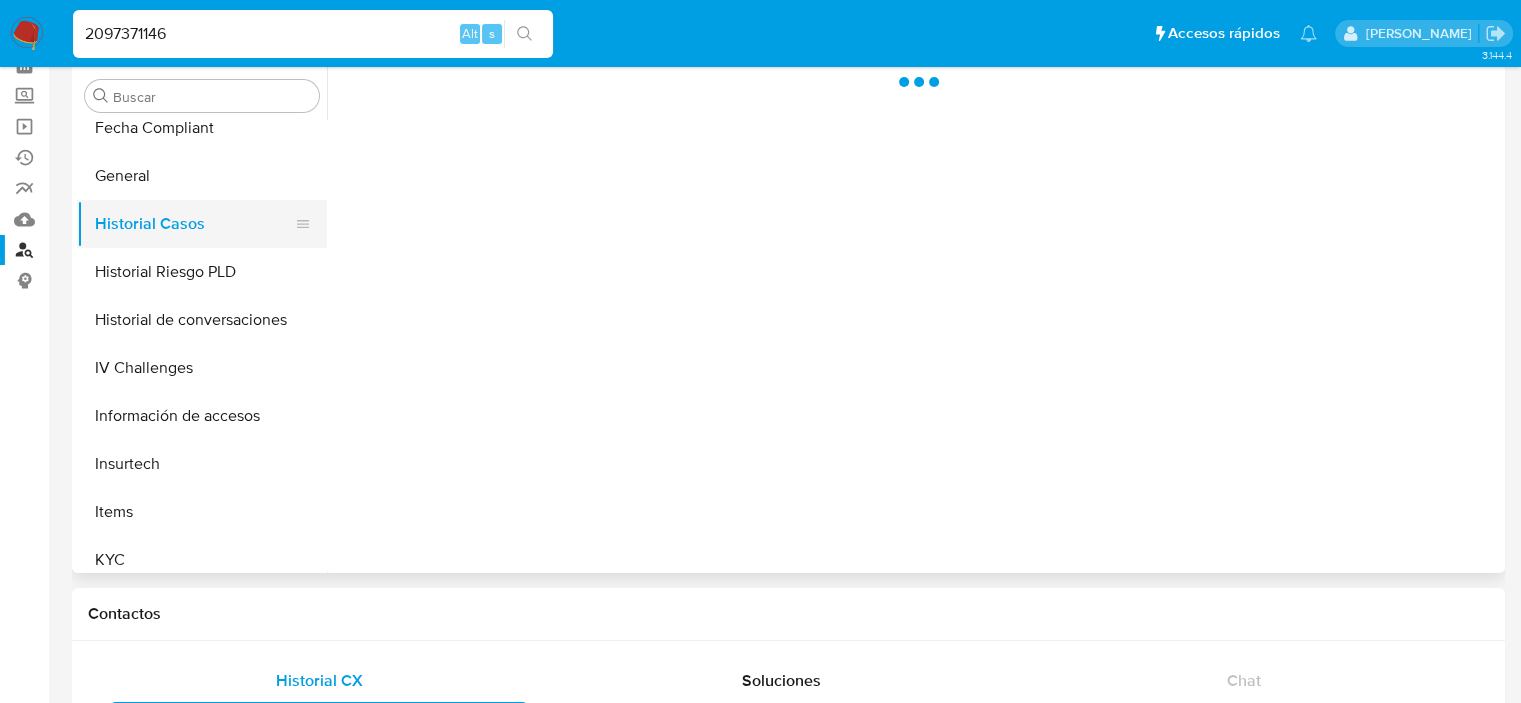 scroll, scrollTop: 0, scrollLeft: 0, axis: both 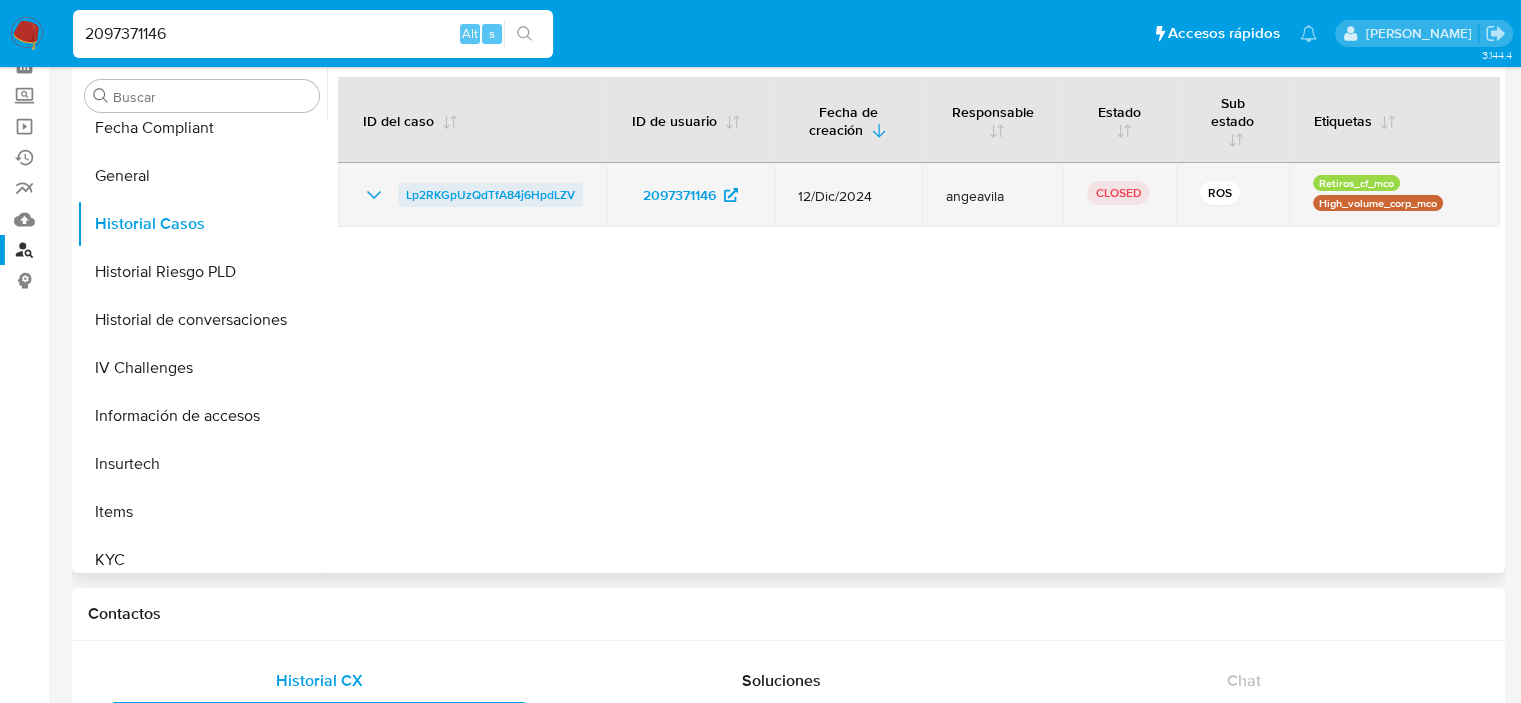 click on "Lp2RKGpUzQdTfA84j6HpdLZV" at bounding box center (490, 195) 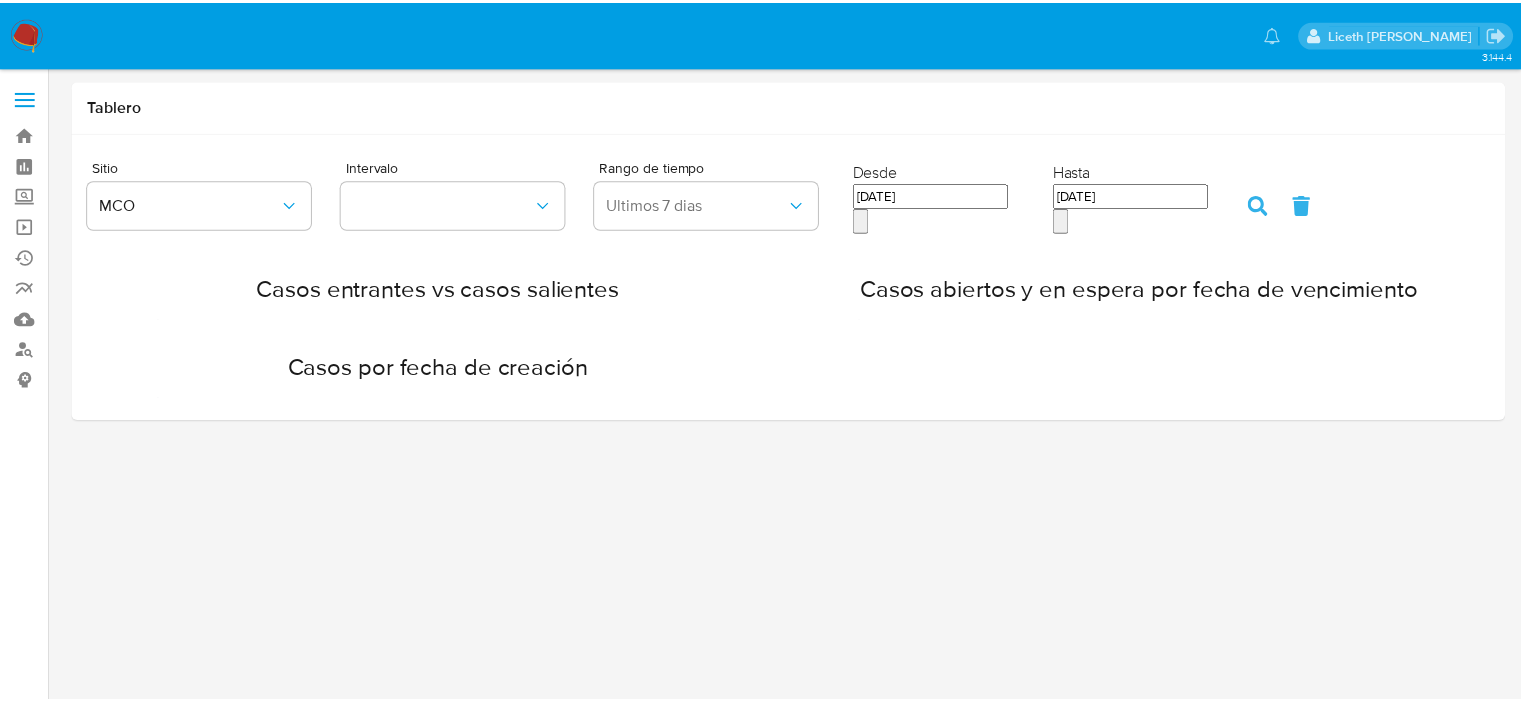 scroll, scrollTop: 0, scrollLeft: 0, axis: both 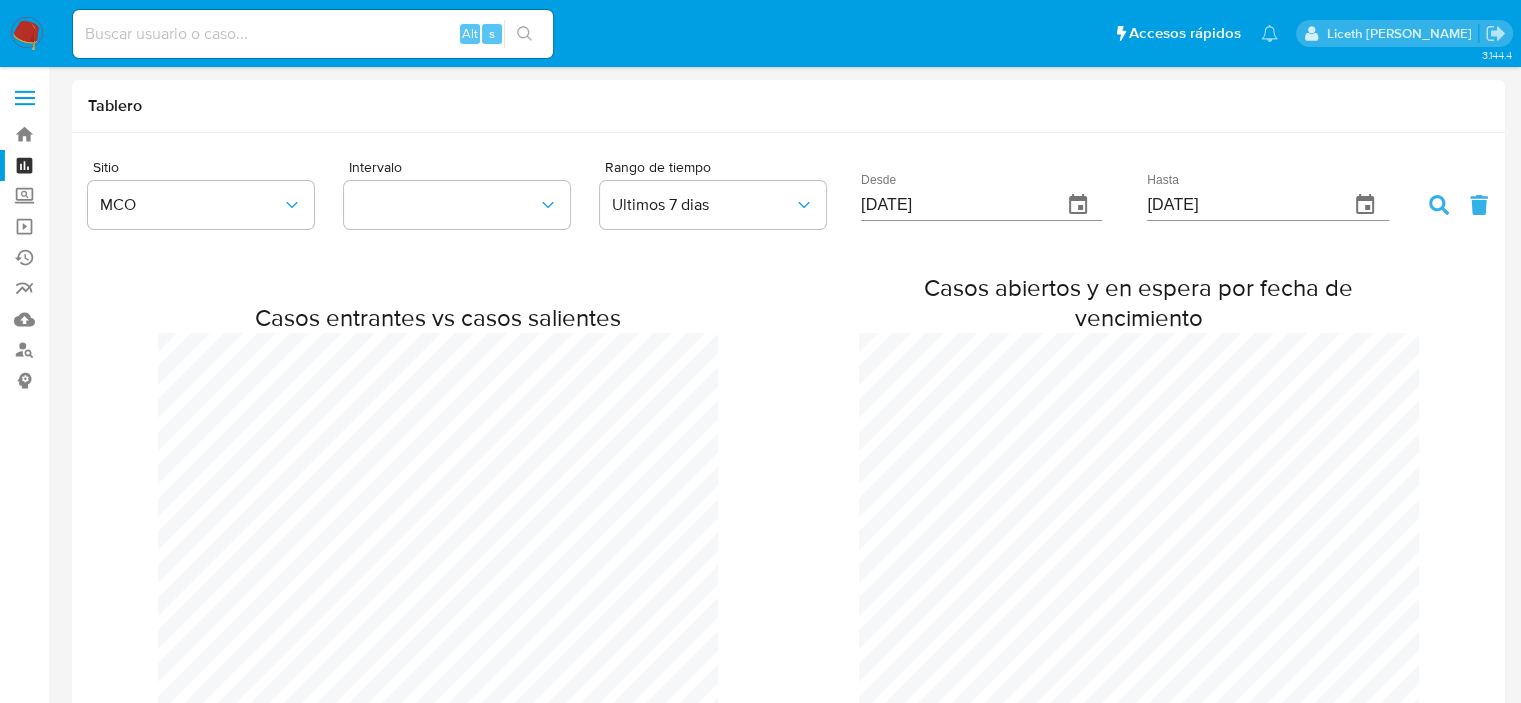 click on "Alt s" at bounding box center (313, 34) 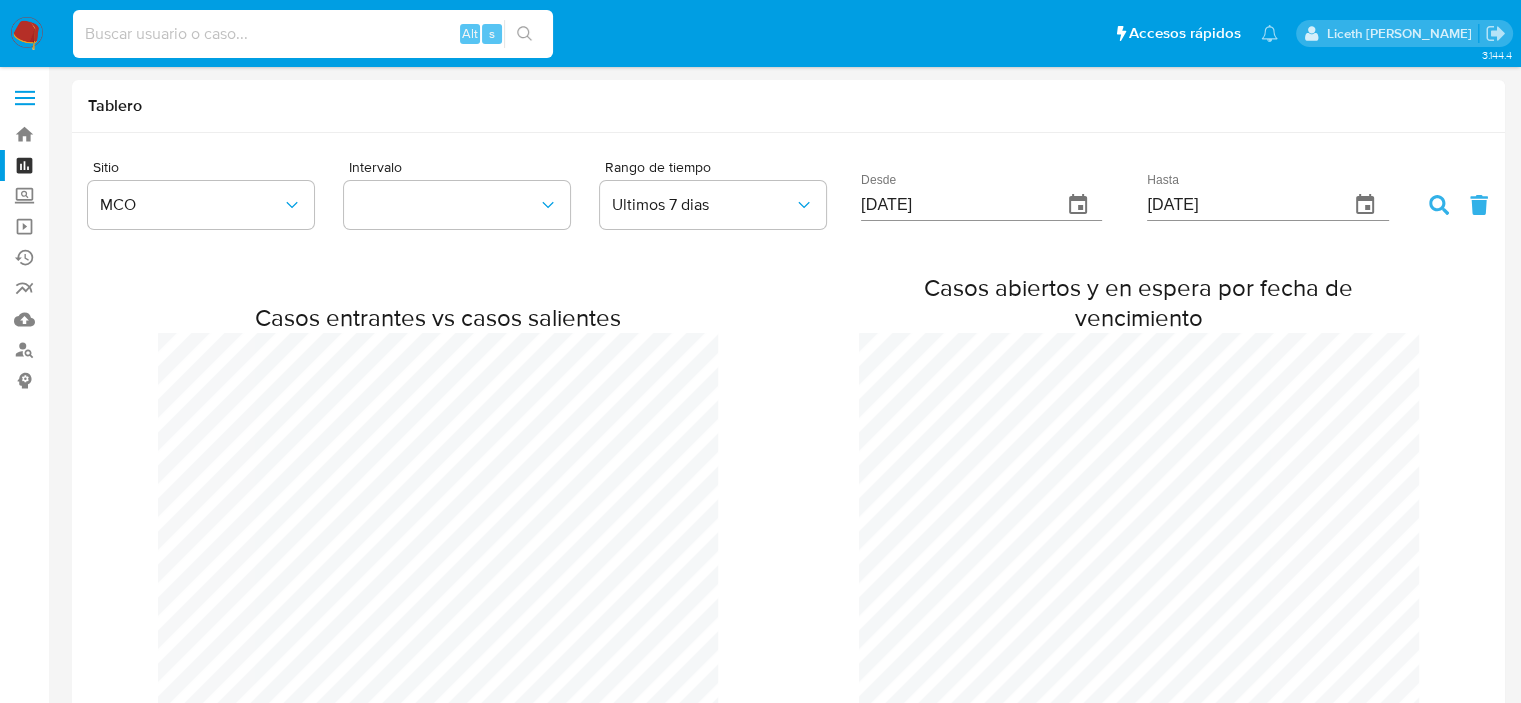 click at bounding box center (313, 34) 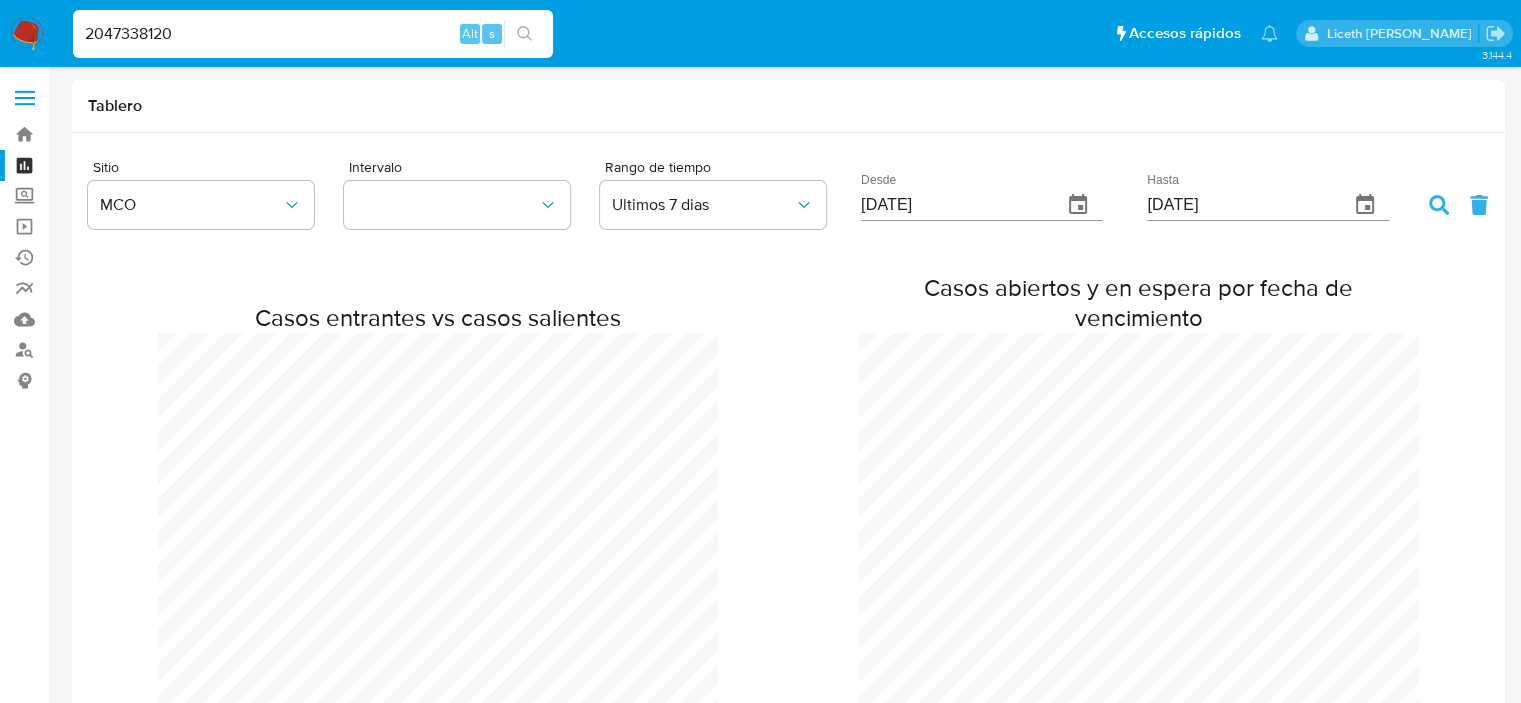 type on "2047338120" 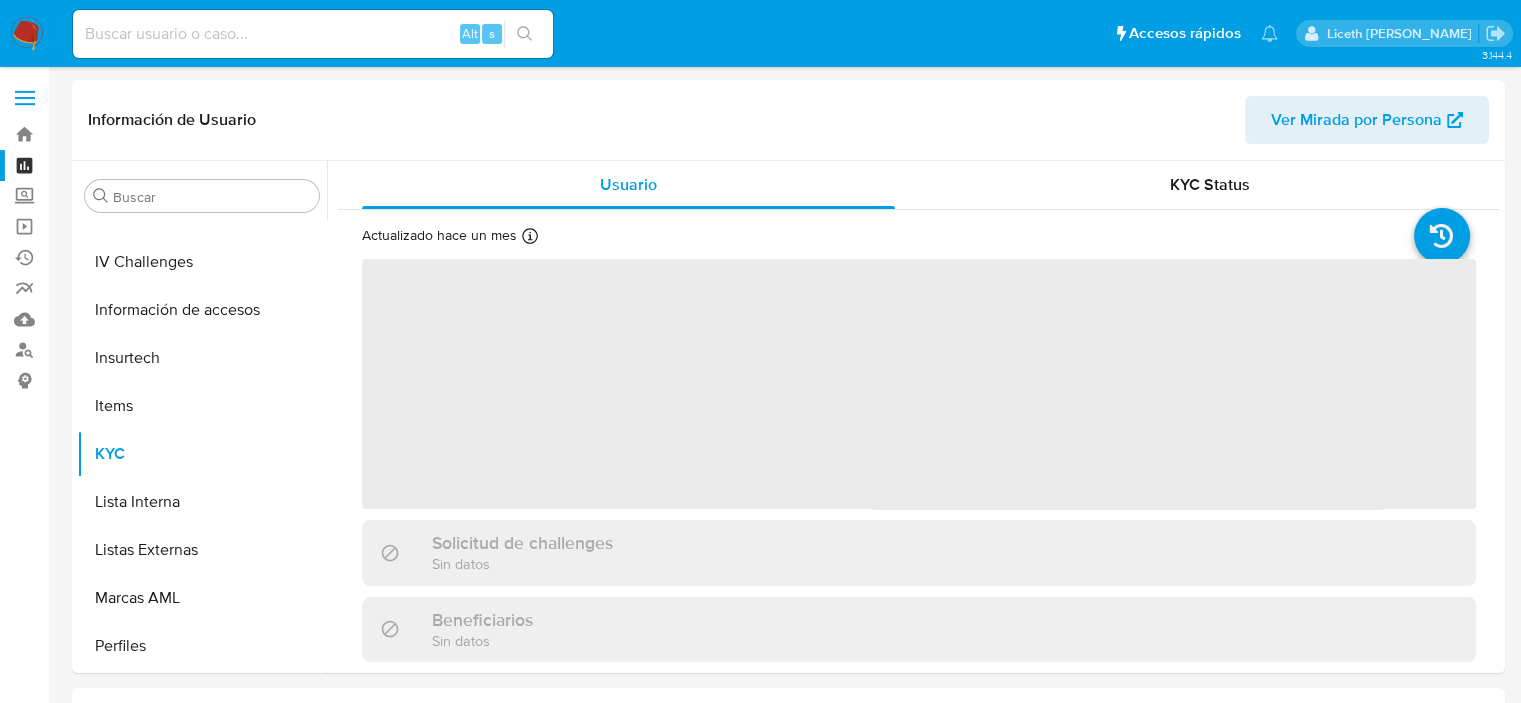 scroll, scrollTop: 796, scrollLeft: 0, axis: vertical 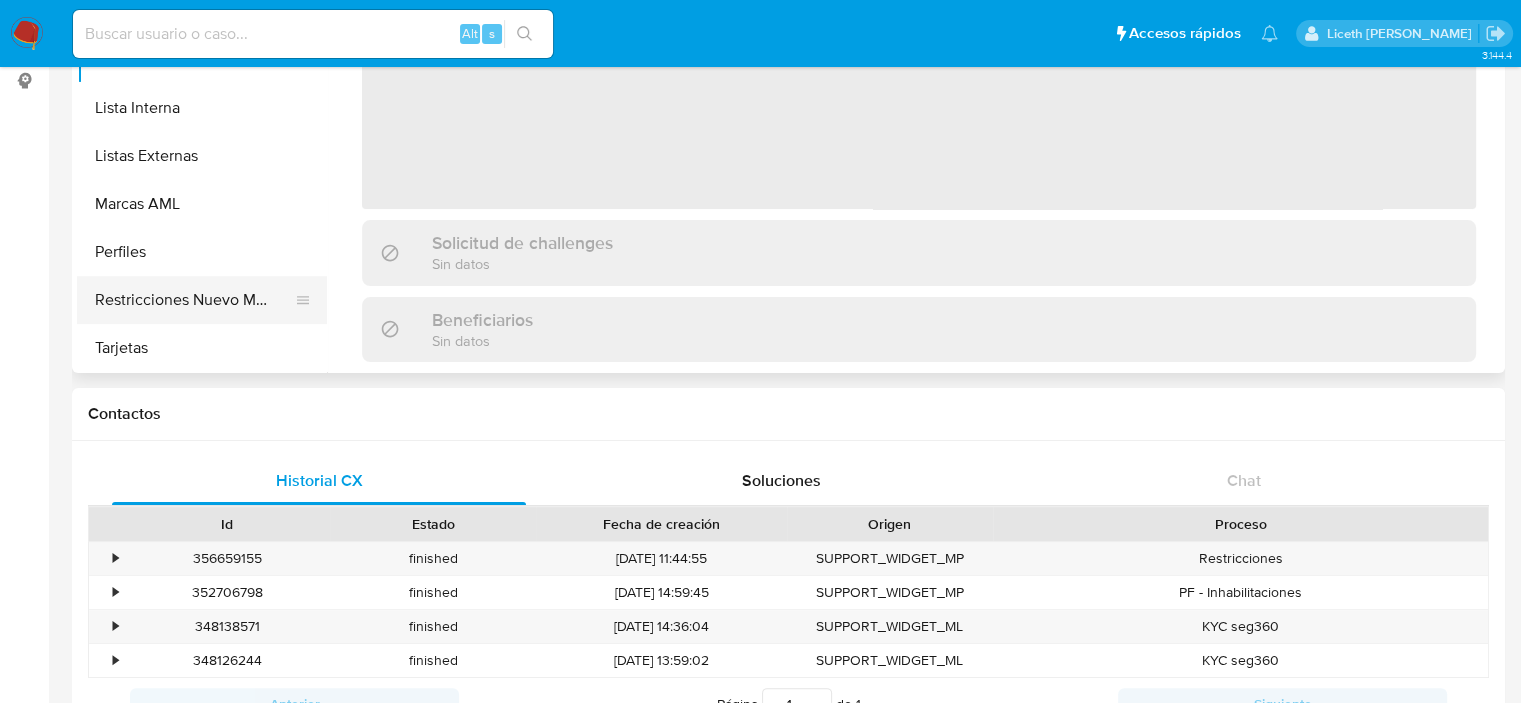 click on "Restricciones Nuevo Mundo" at bounding box center (194, 300) 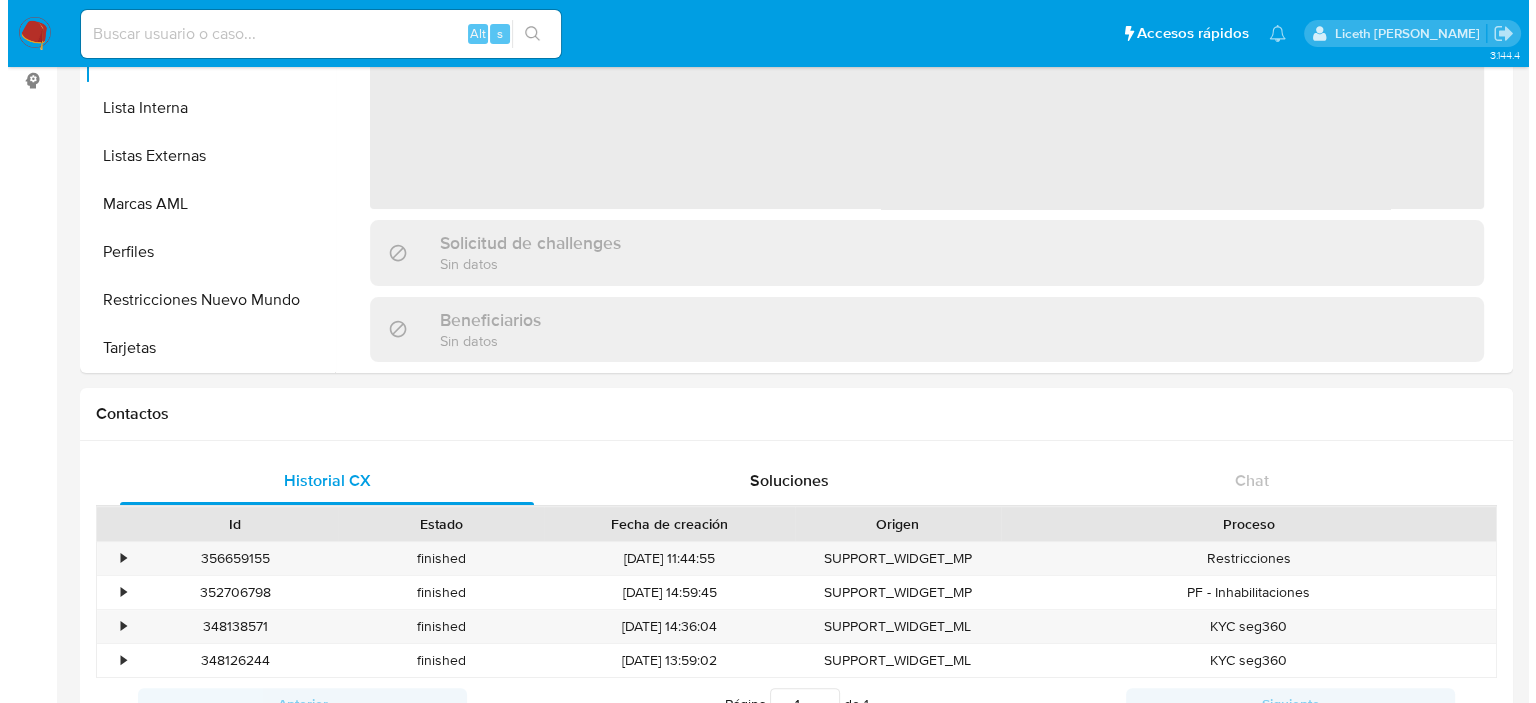 scroll, scrollTop: 0, scrollLeft: 0, axis: both 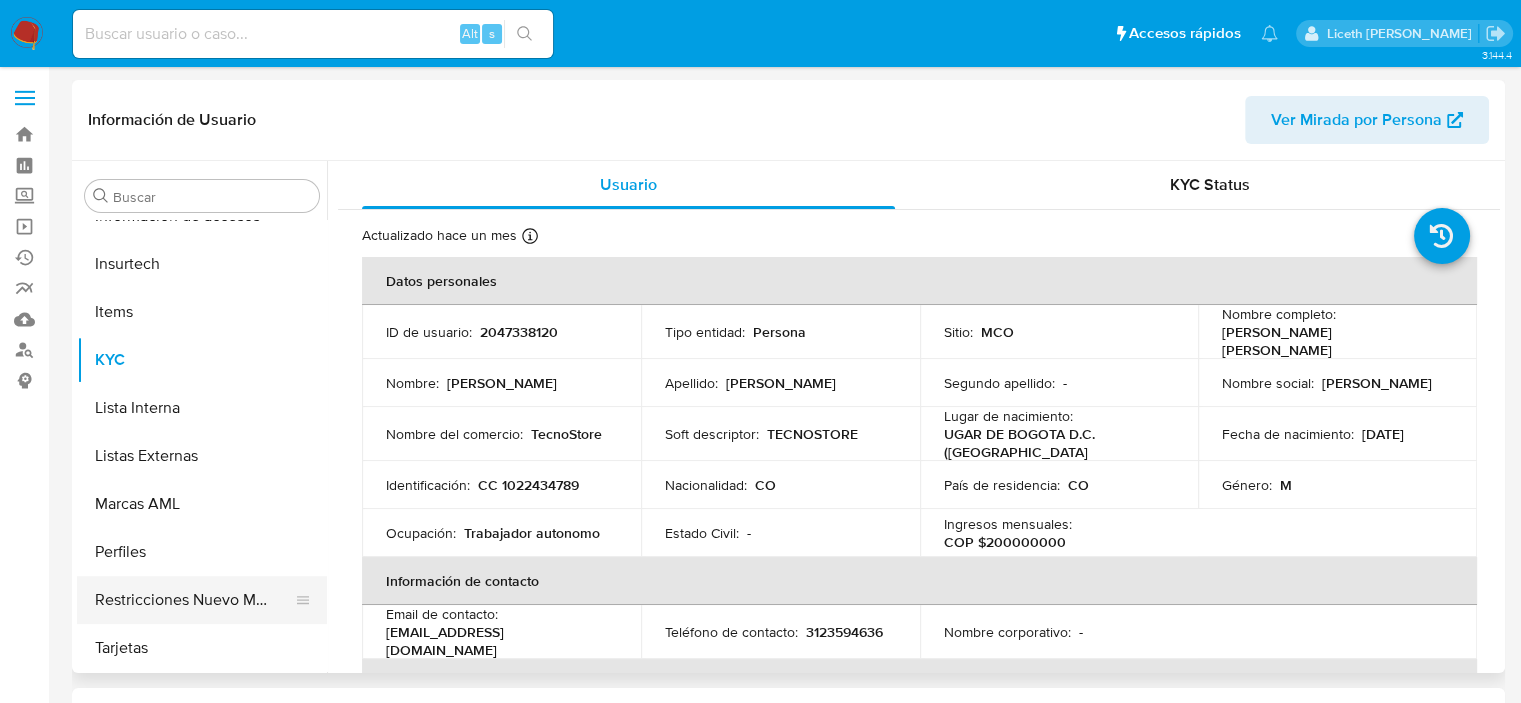 click on "Restricciones Nuevo Mundo" at bounding box center [194, 600] 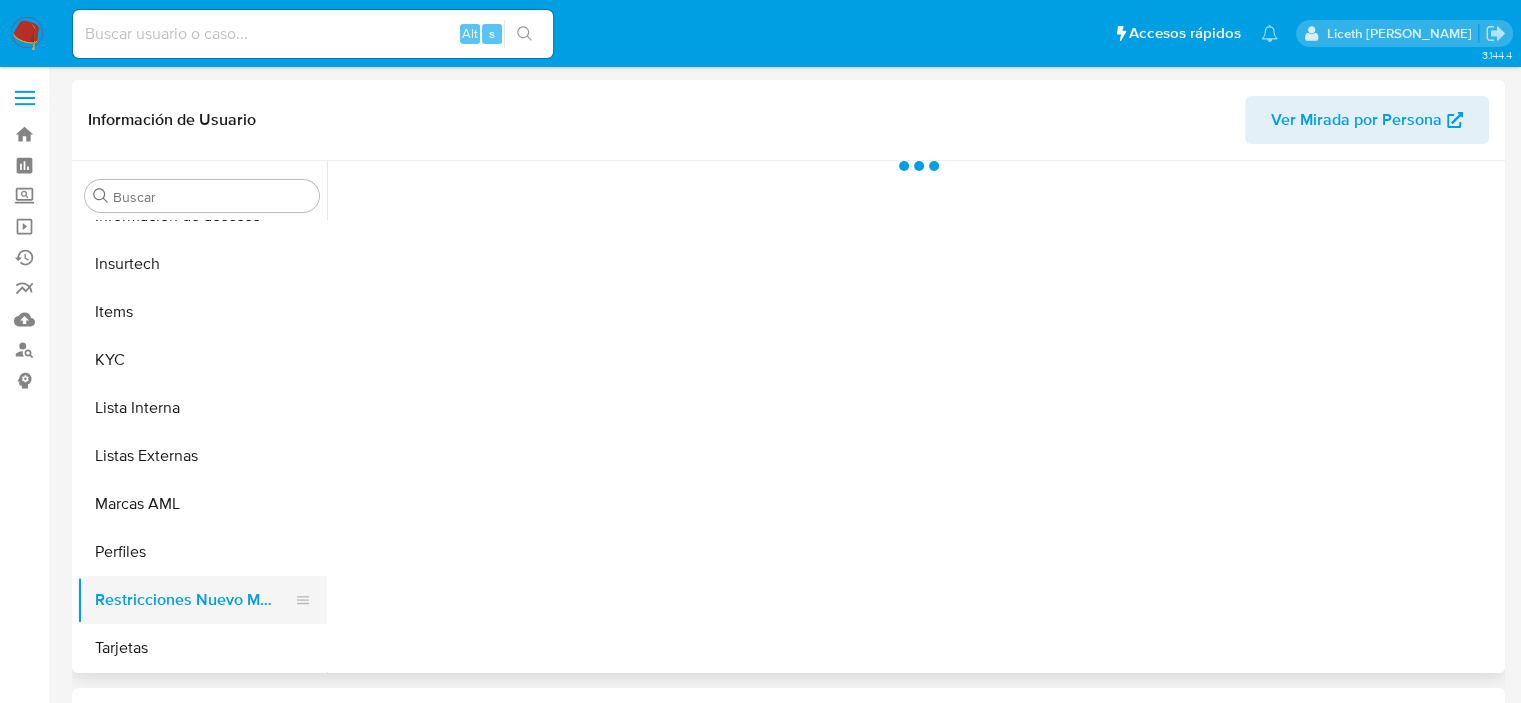 select on "10" 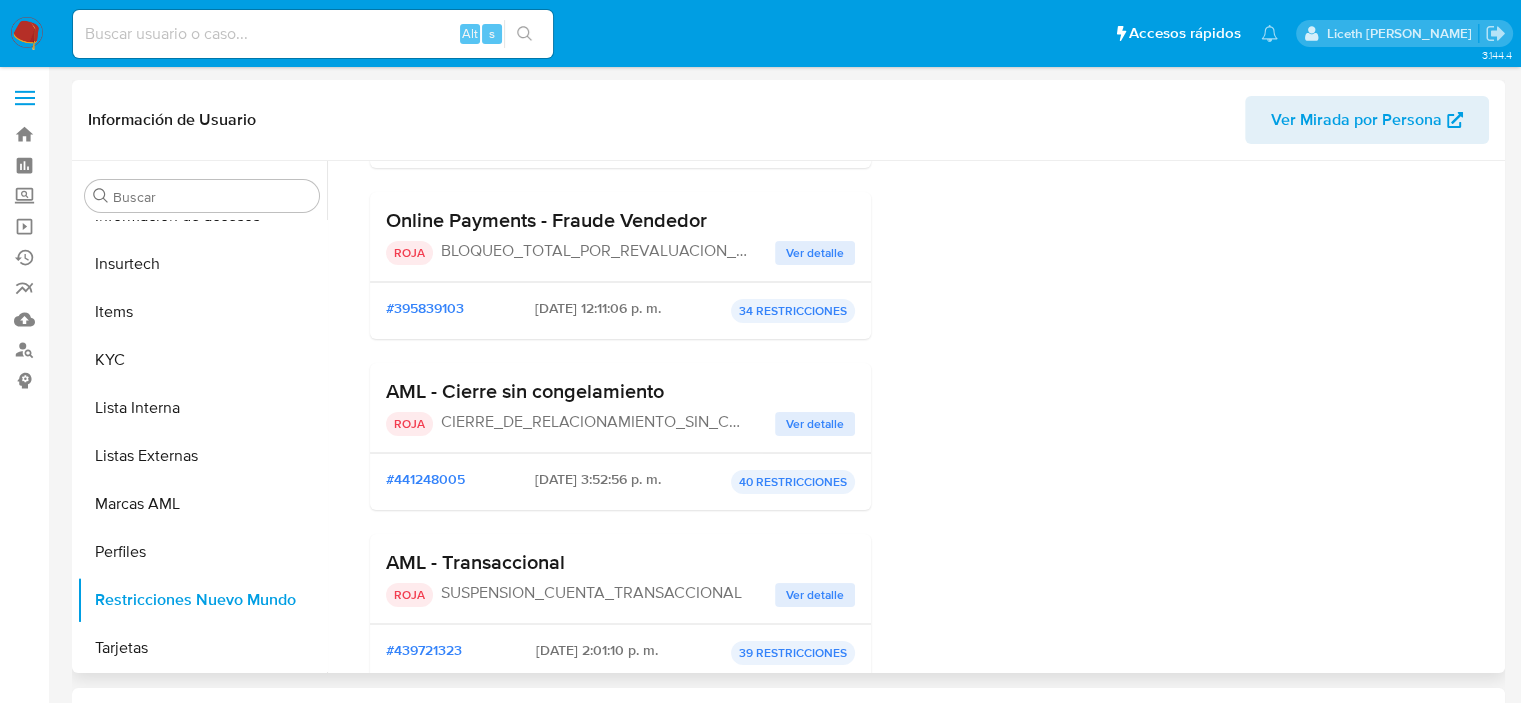 scroll, scrollTop: 500, scrollLeft: 0, axis: vertical 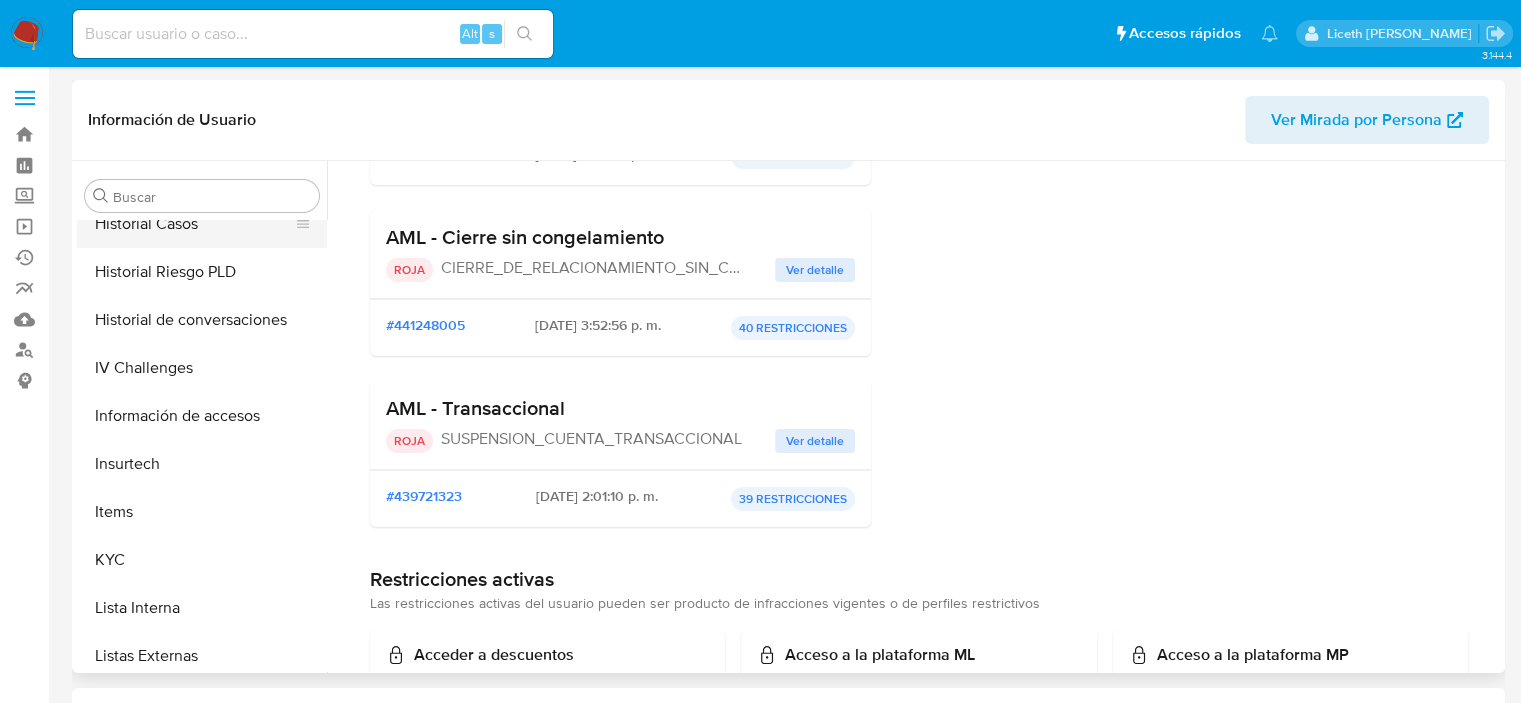 click on "Historial Casos" at bounding box center [194, 224] 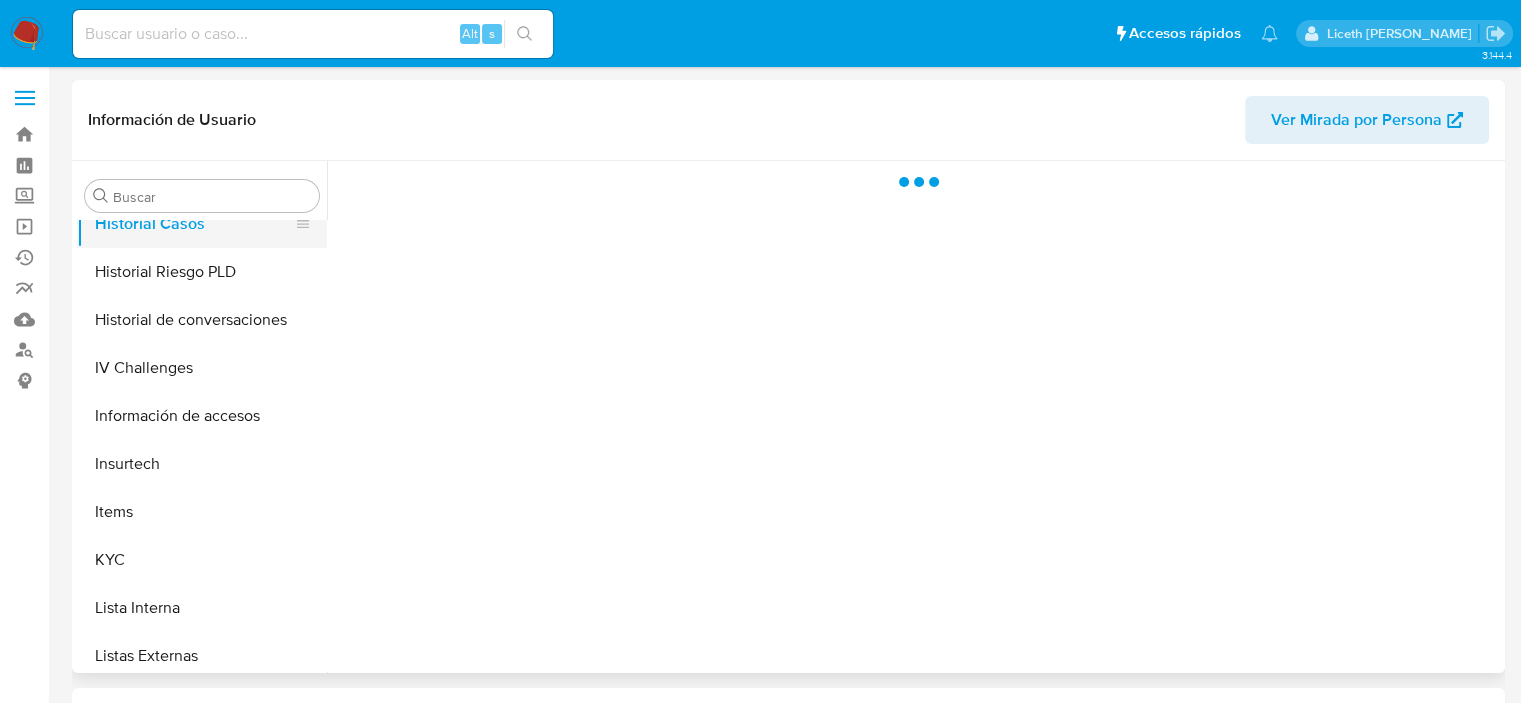scroll, scrollTop: 0, scrollLeft: 0, axis: both 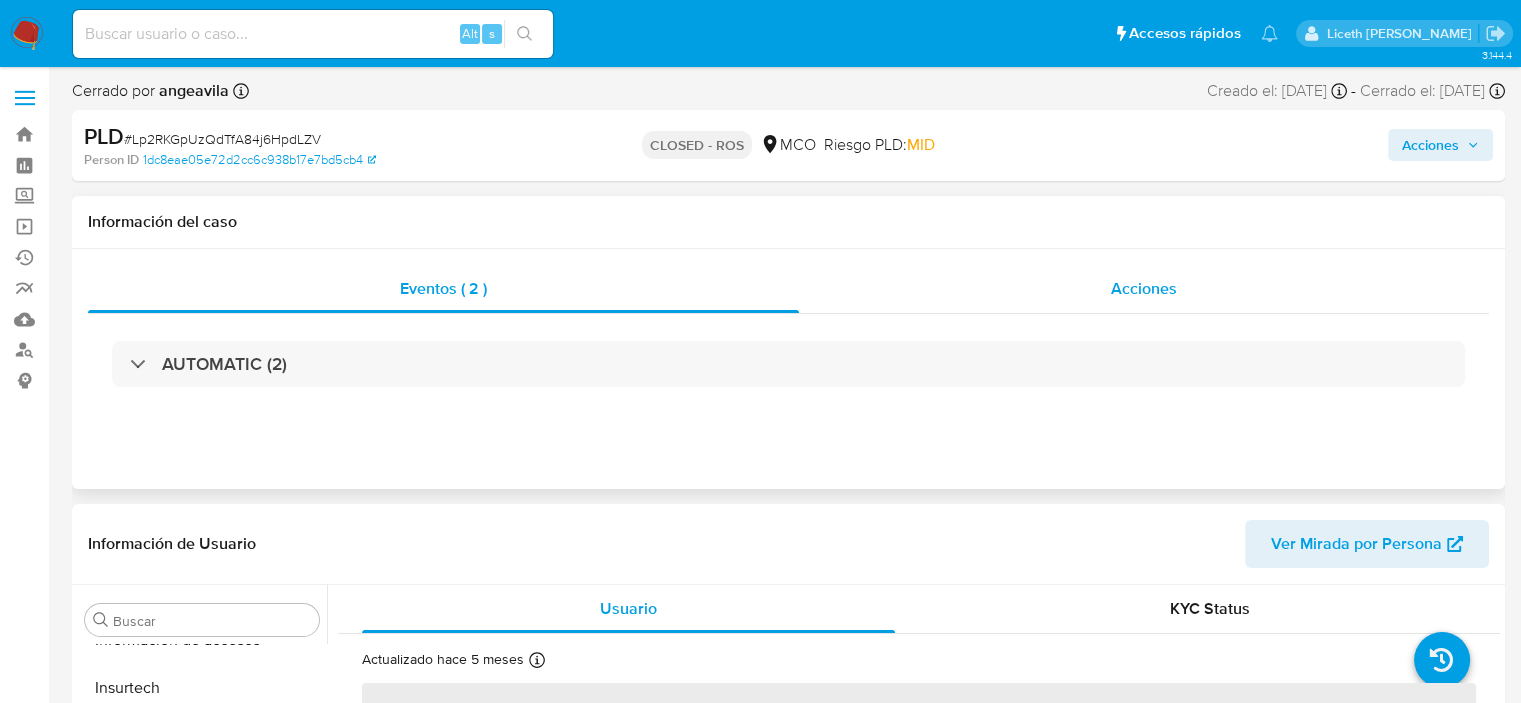 click on "Acciones" at bounding box center [1144, 288] 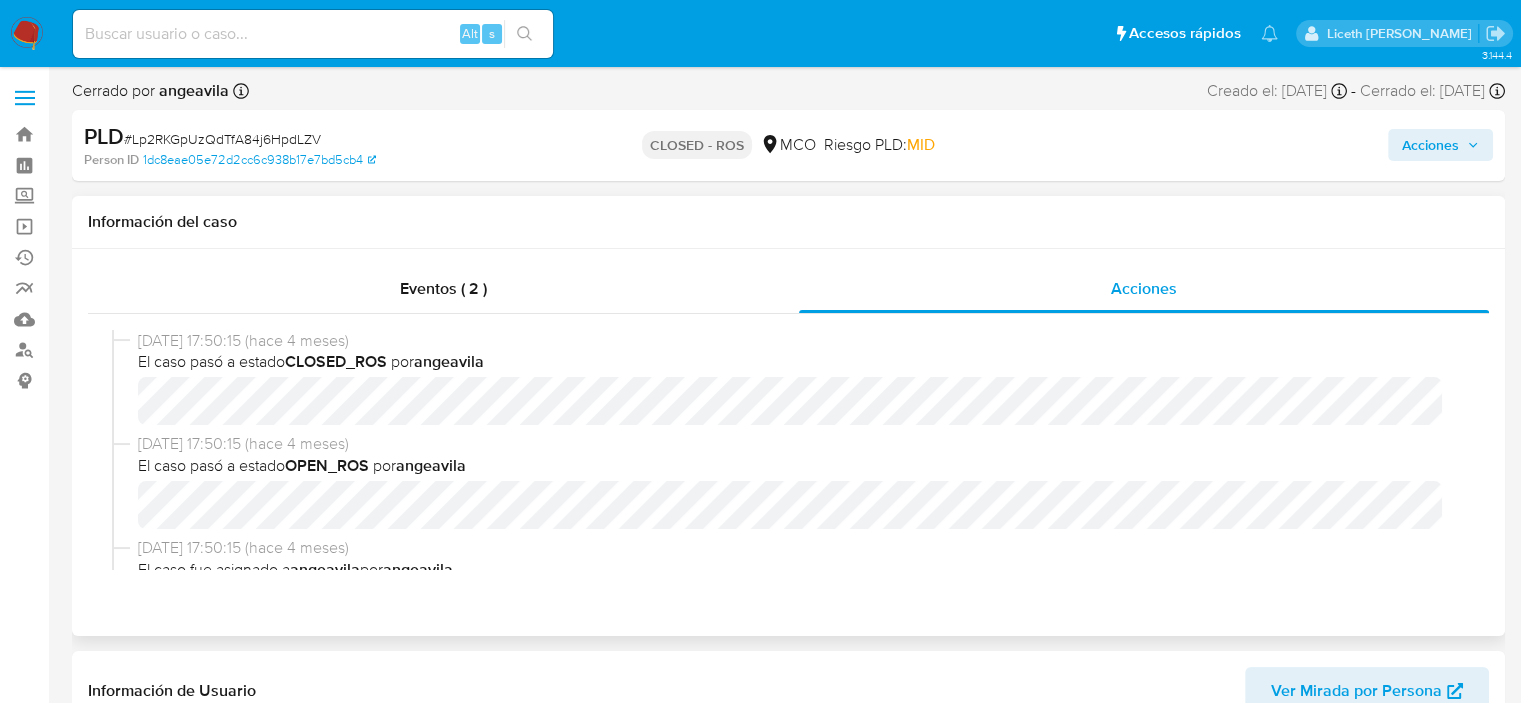 select on "10" 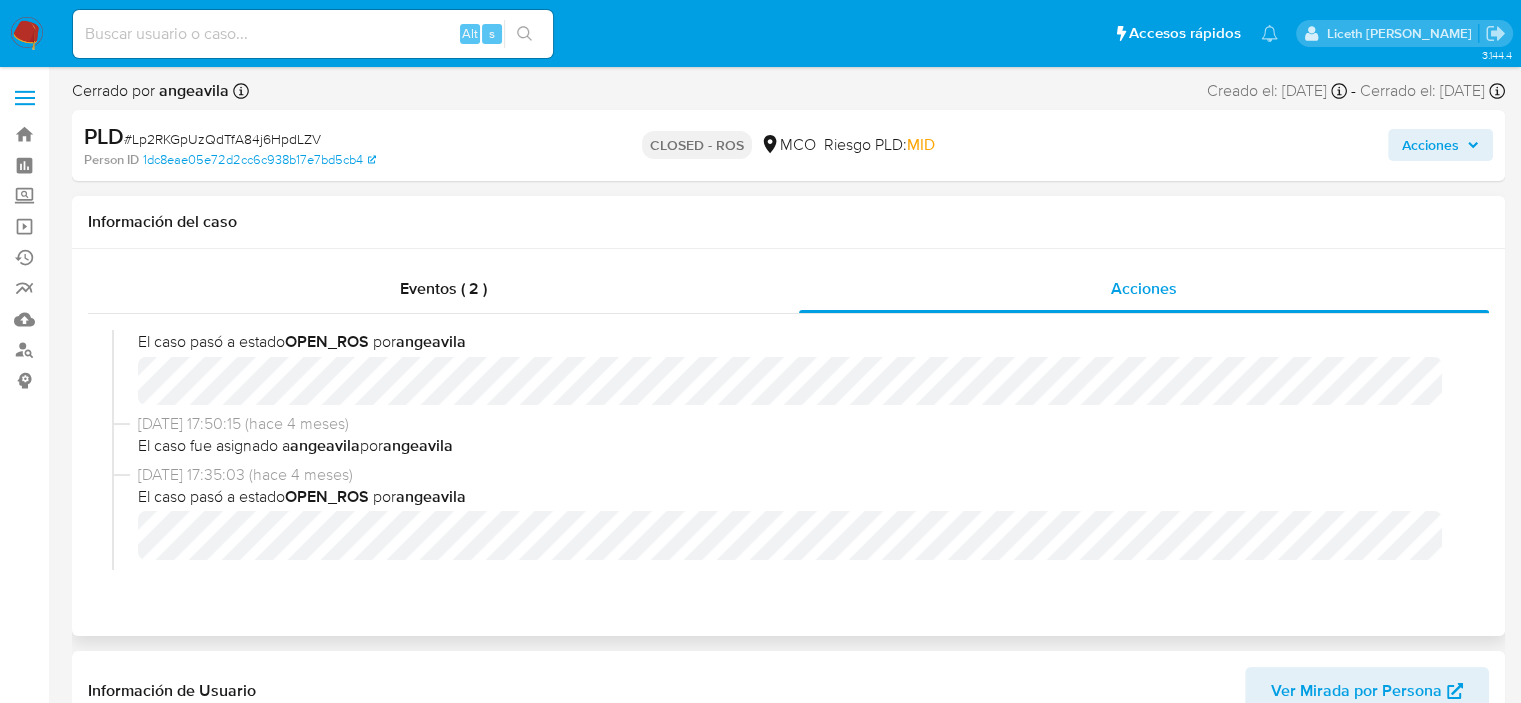 scroll, scrollTop: 300, scrollLeft: 0, axis: vertical 